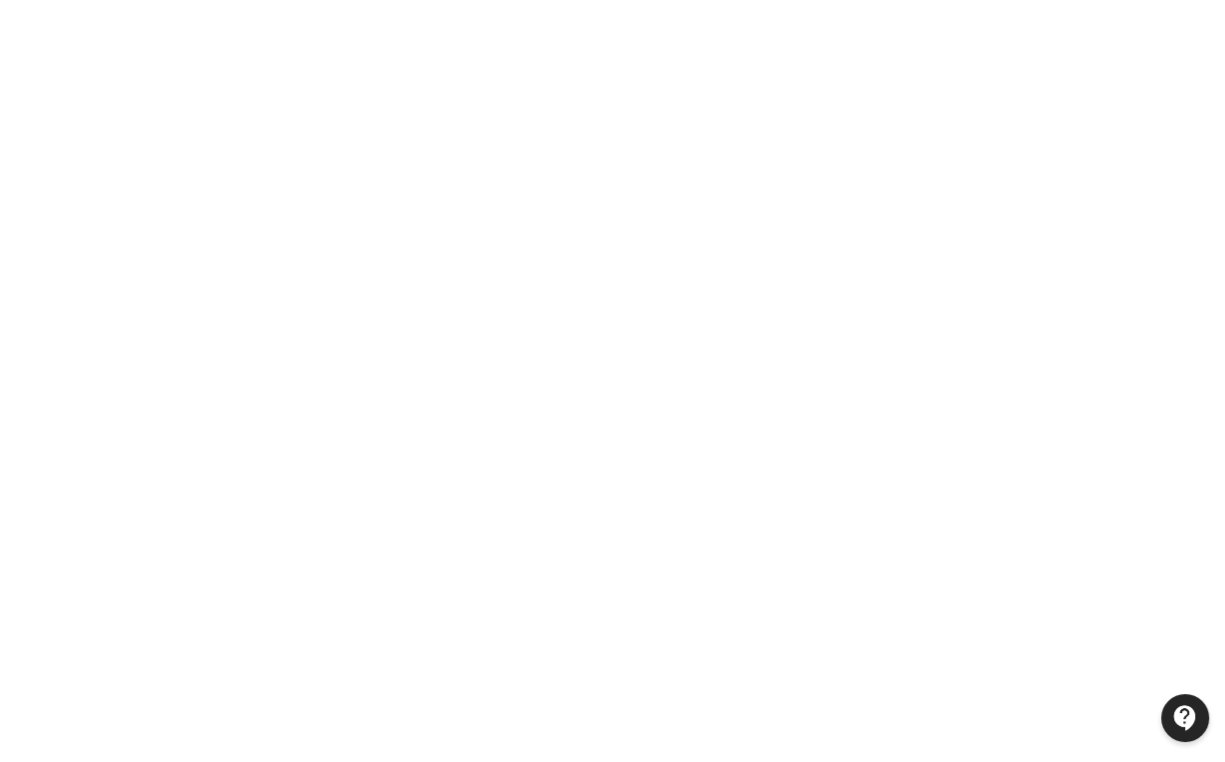 scroll, scrollTop: 0, scrollLeft: 0, axis: both 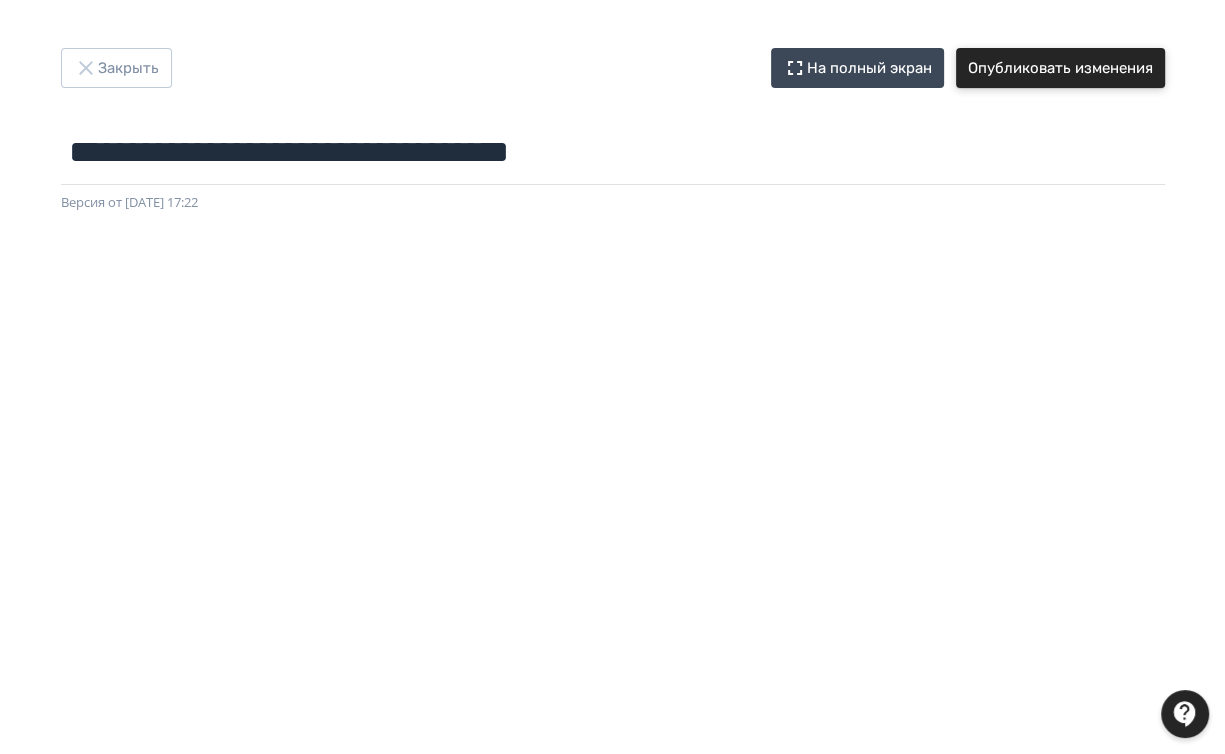 click on "Опубликовать изменения" at bounding box center (1060, 68) 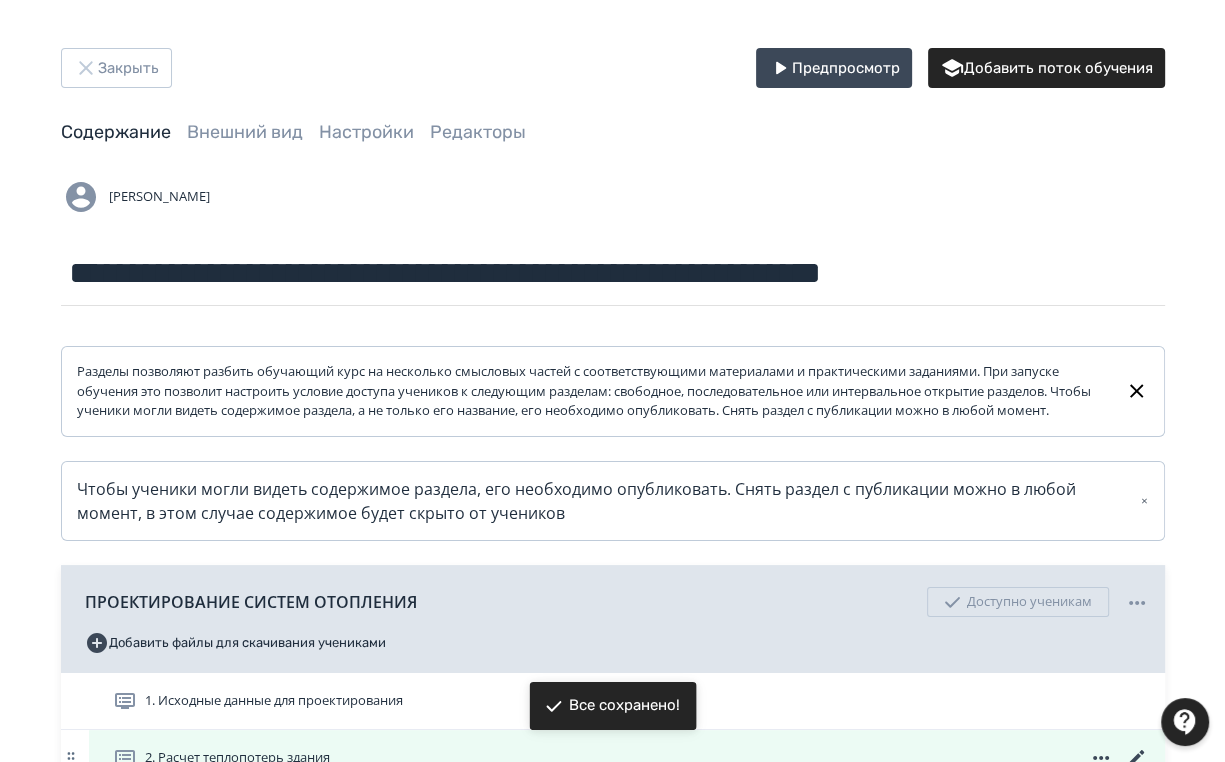 scroll, scrollTop: 160, scrollLeft: 0, axis: vertical 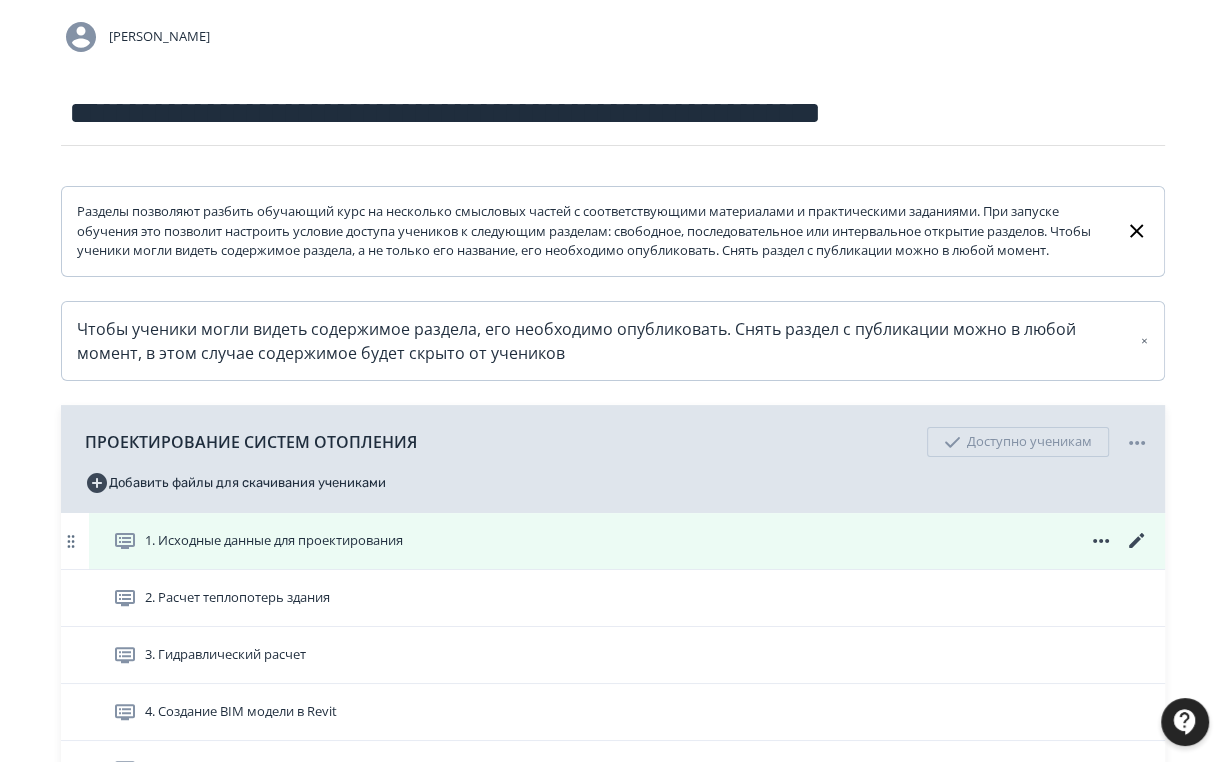 click on "1. Исходные данные для проектирования" at bounding box center [274, 541] 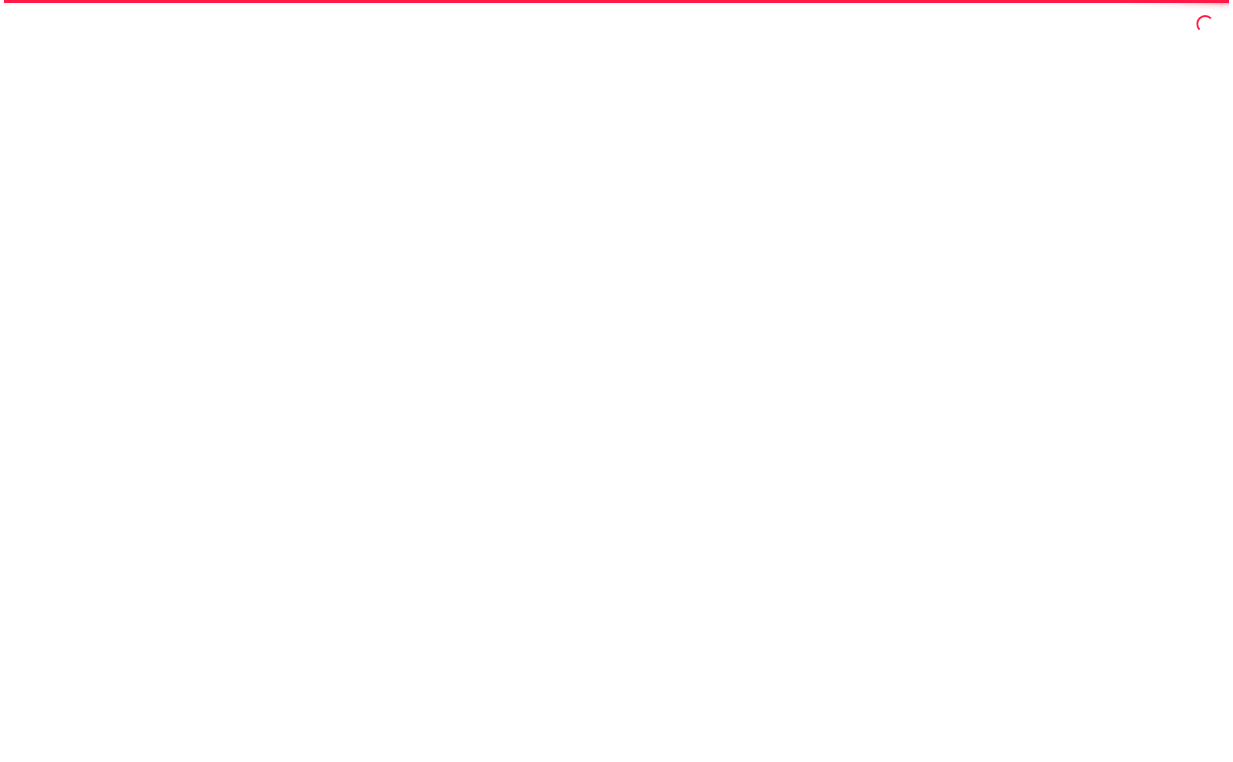 scroll, scrollTop: 0, scrollLeft: 0, axis: both 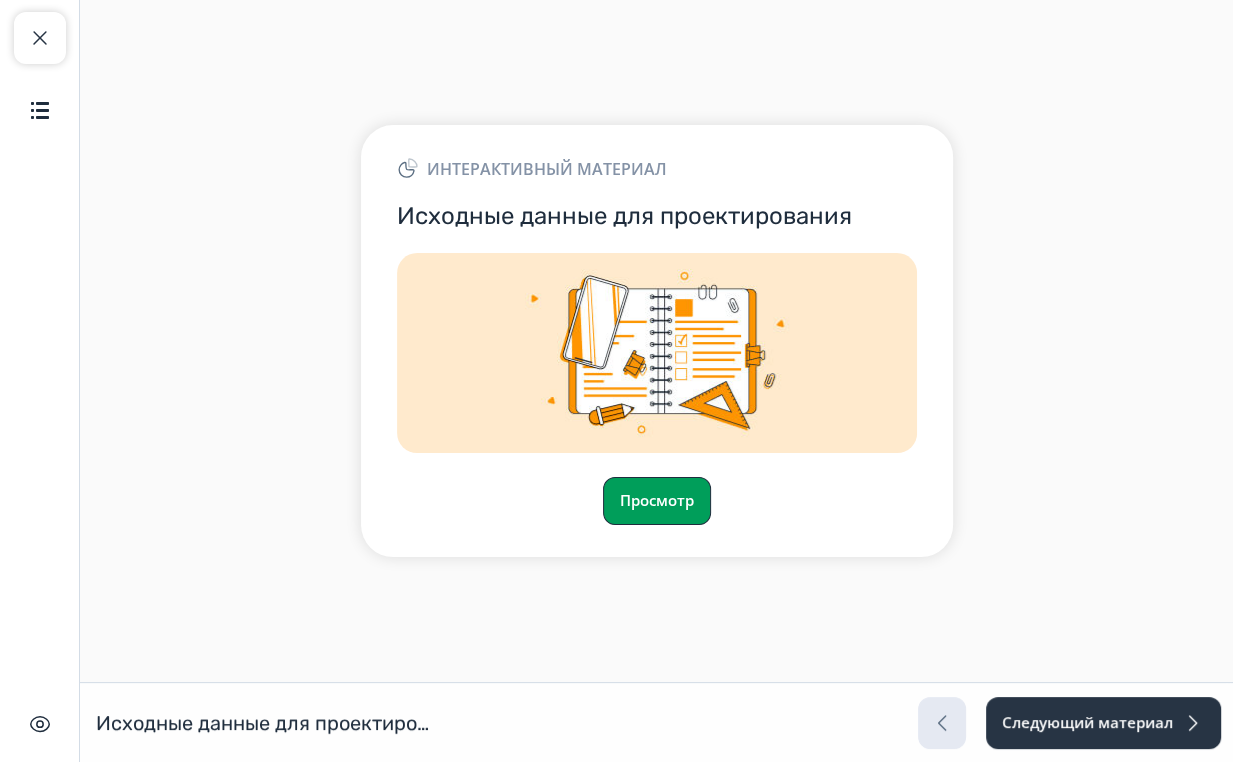 click on "Просмотр" at bounding box center [657, 501] 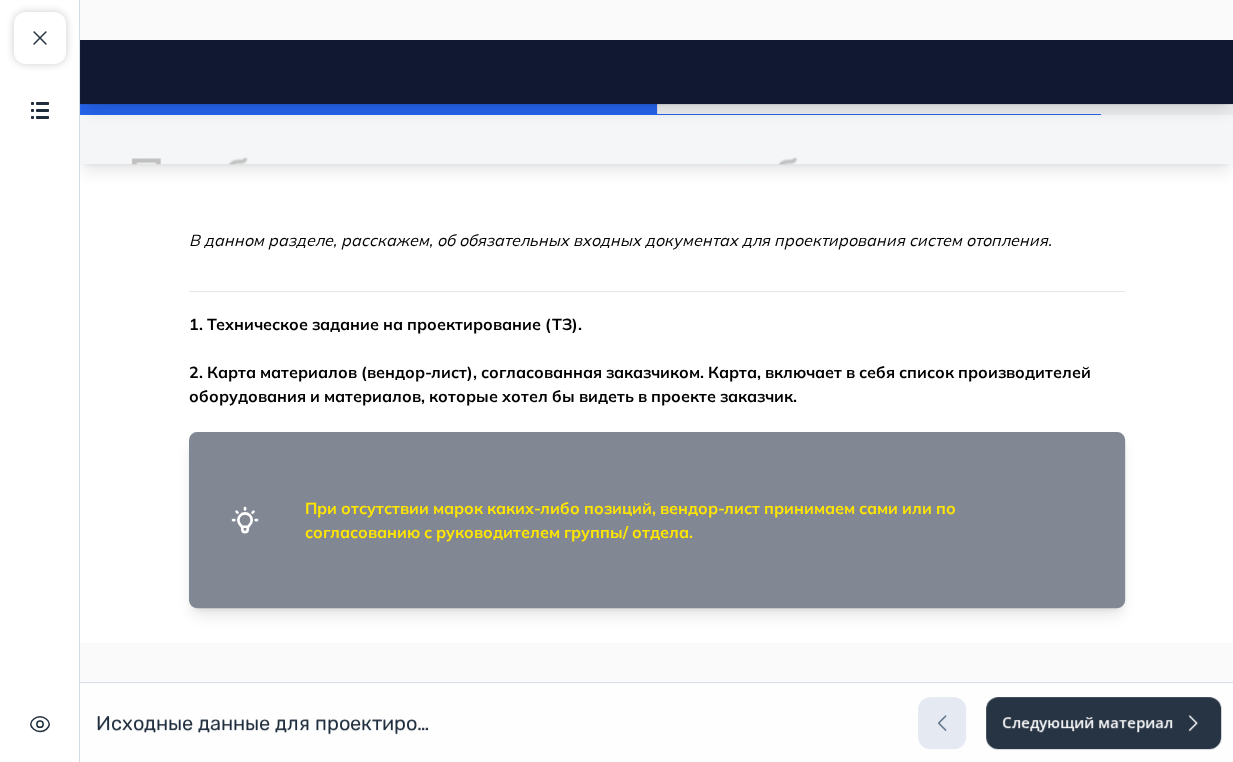 scroll, scrollTop: 400, scrollLeft: 0, axis: vertical 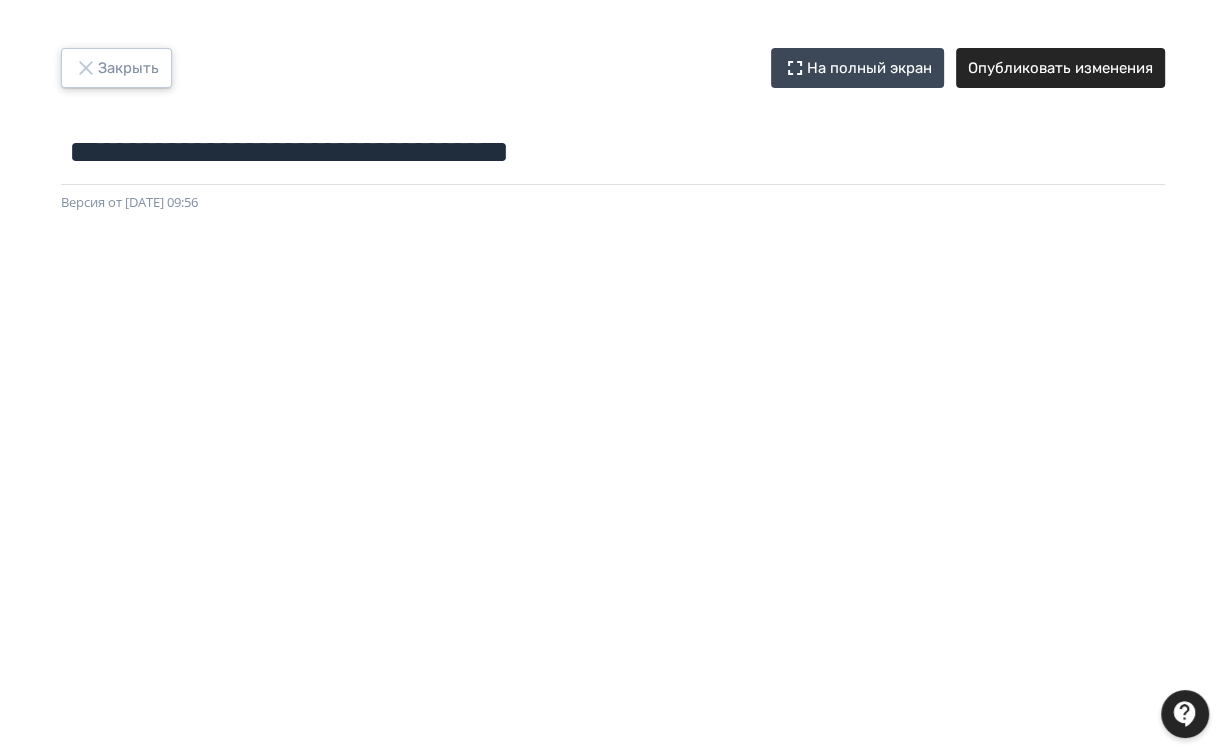 click 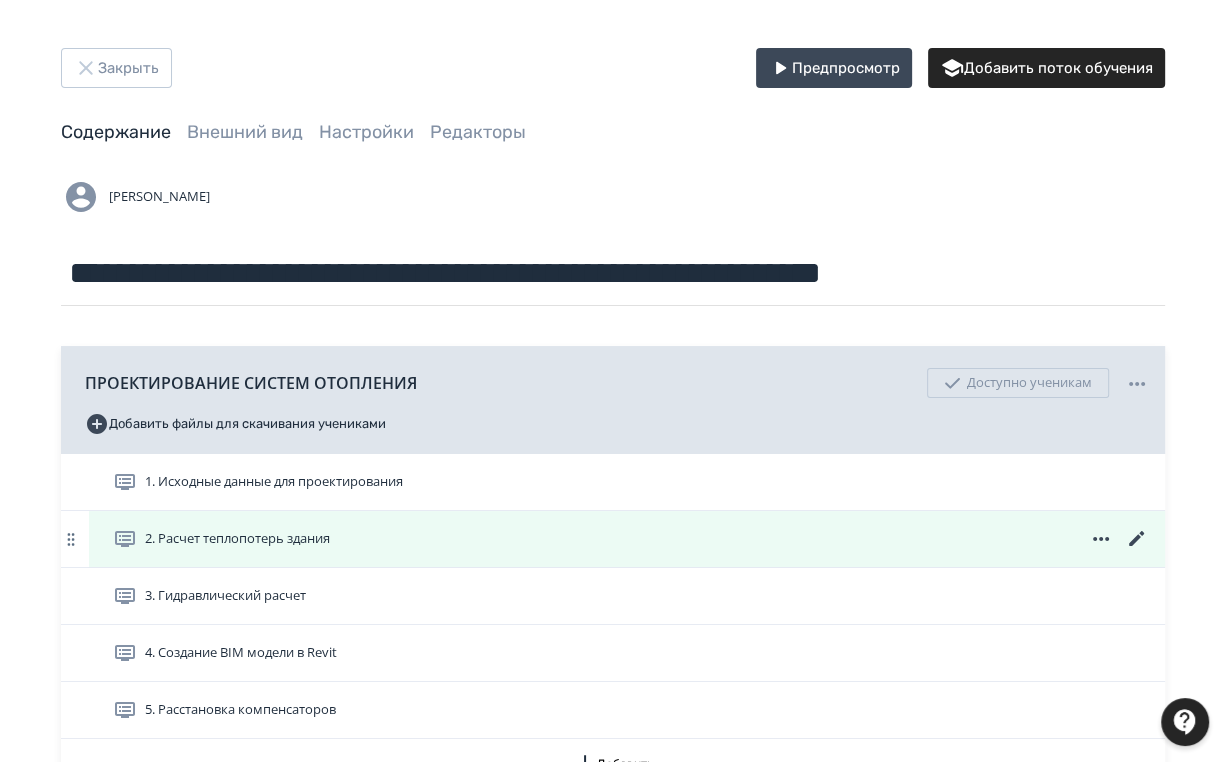 click 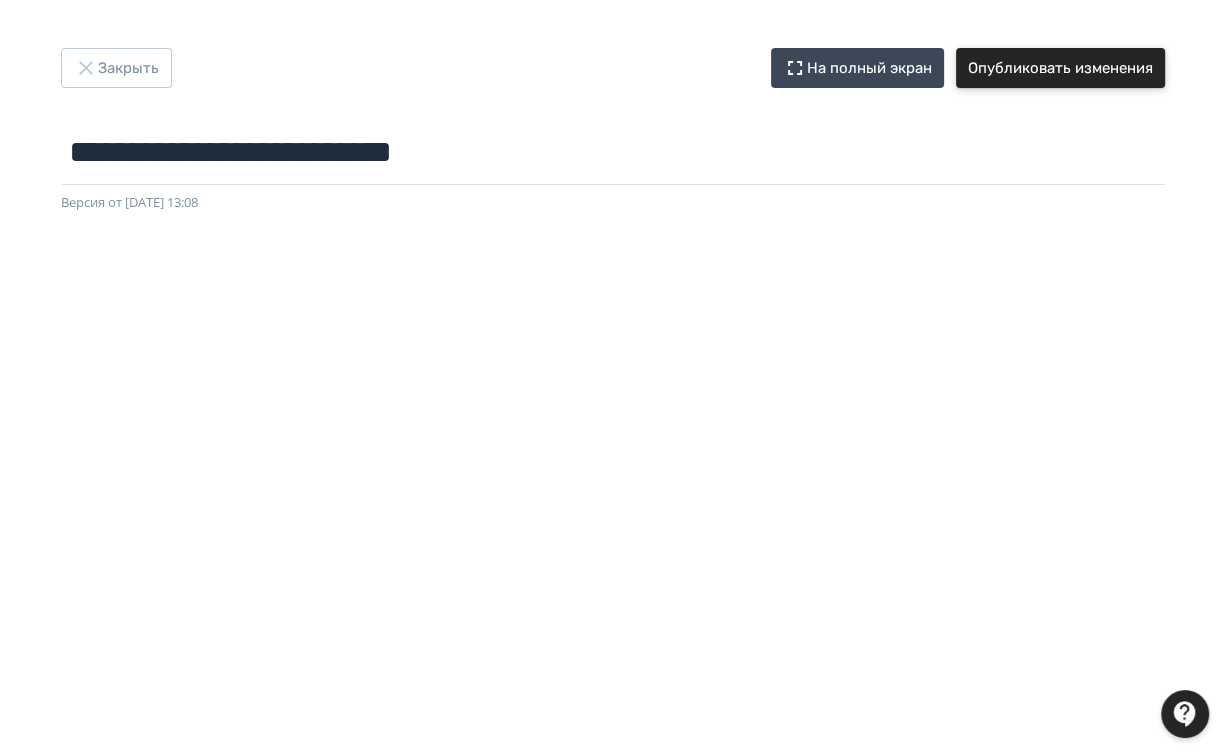 click on "Опубликовать изменения" at bounding box center (1060, 68) 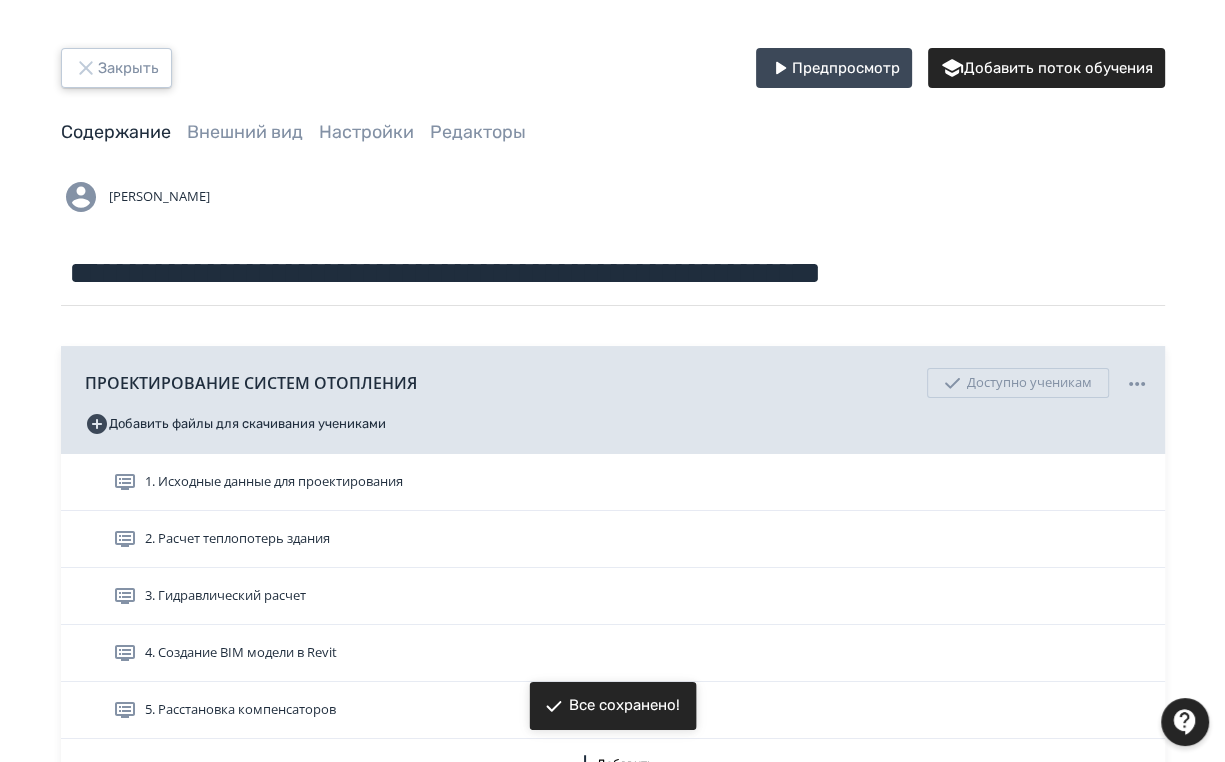 click on "Закрыть" at bounding box center [116, 68] 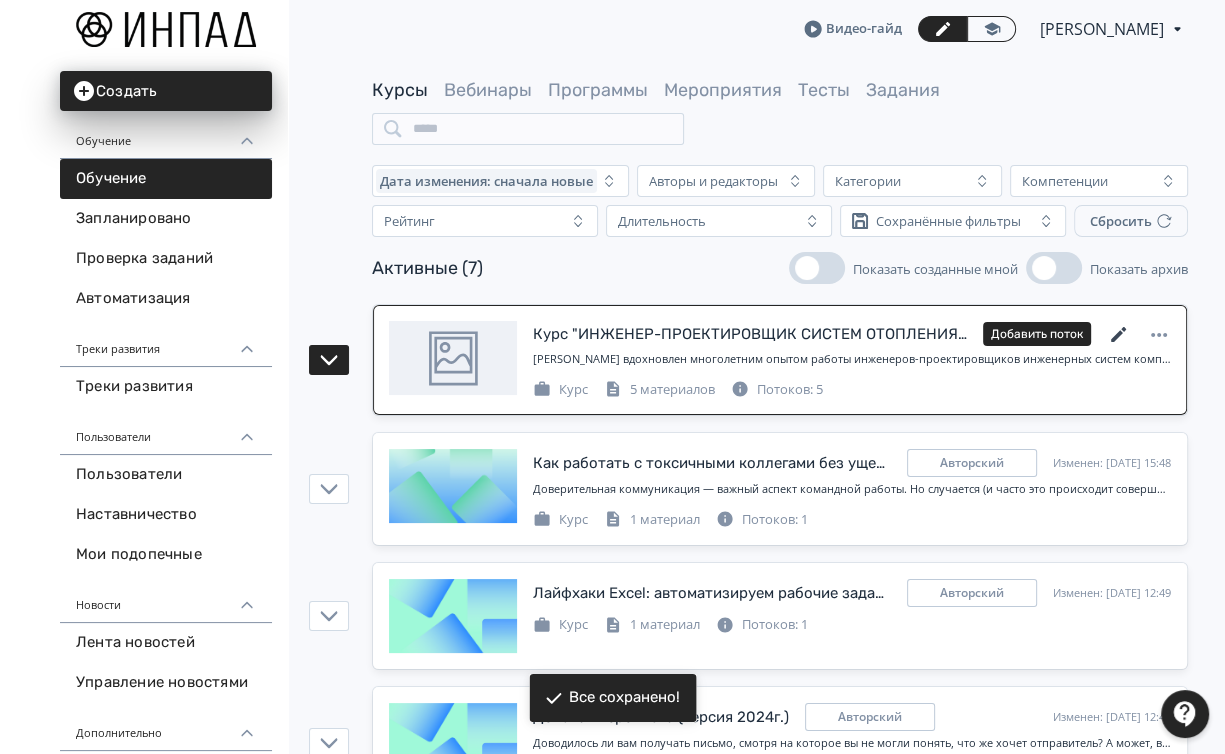 click 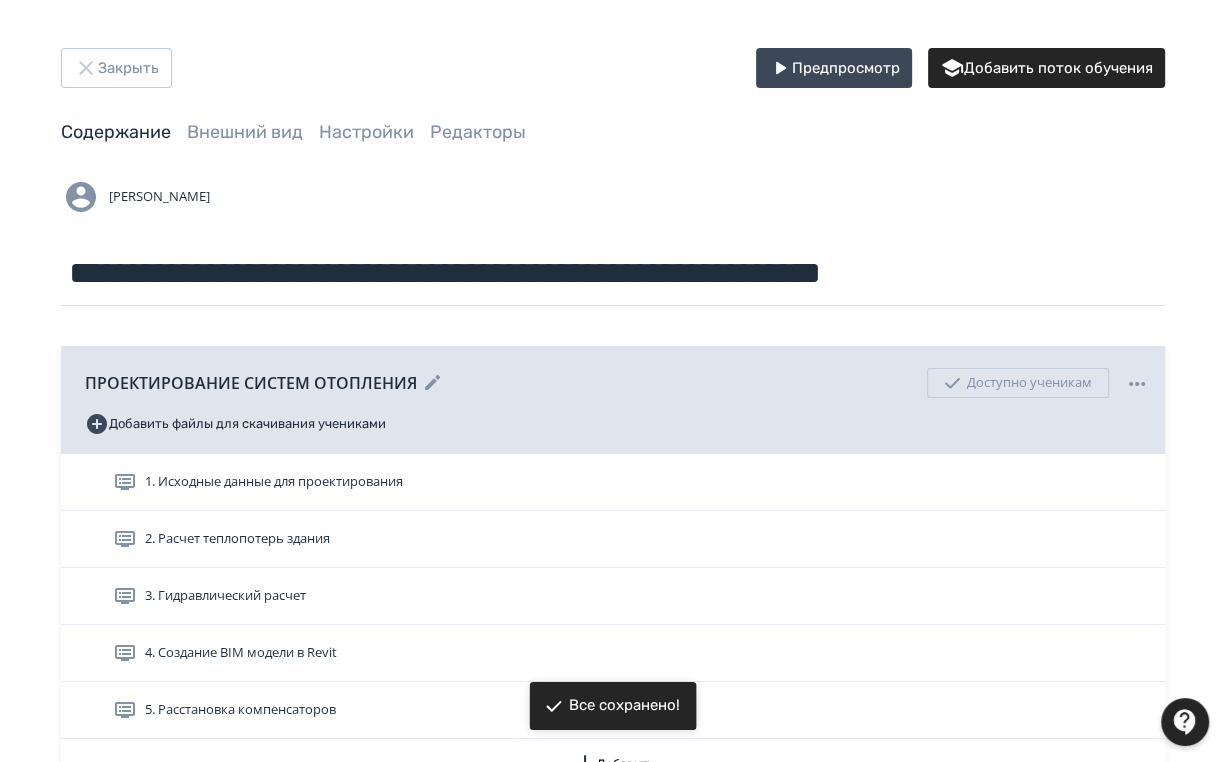 scroll, scrollTop: 194, scrollLeft: 0, axis: vertical 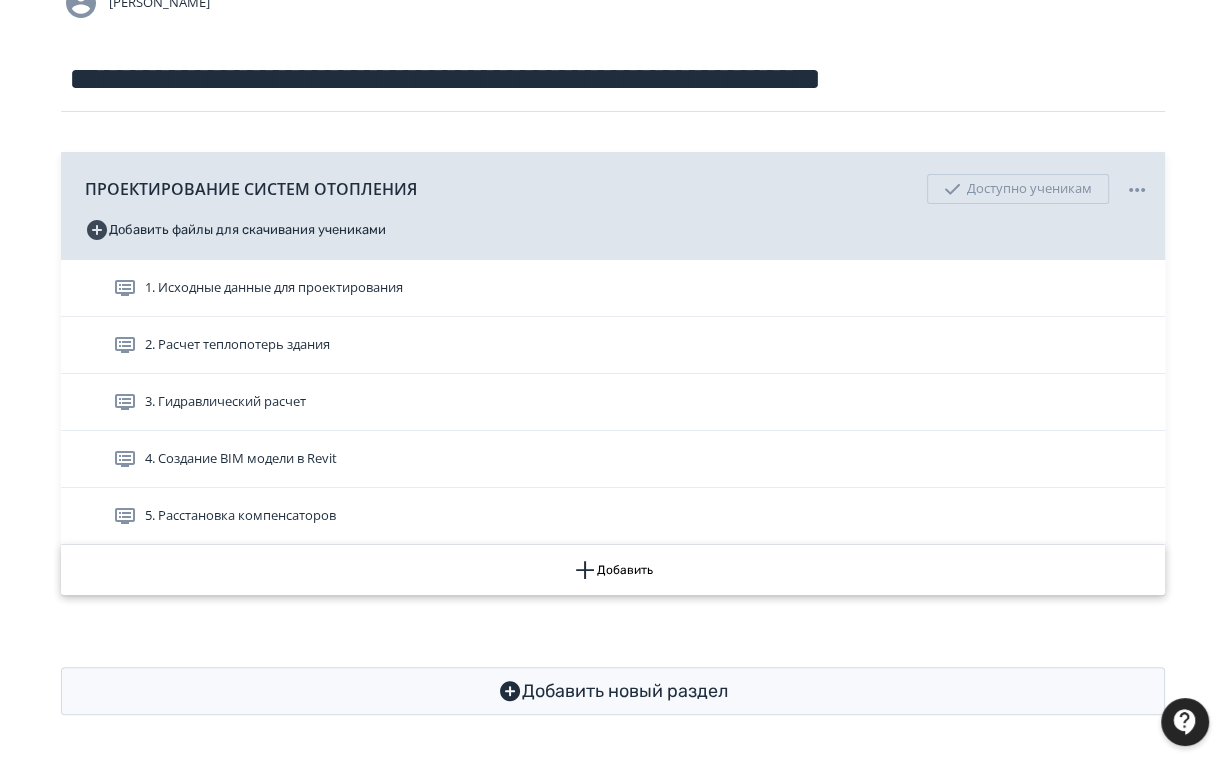 click on "Добавить" at bounding box center (613, 570) 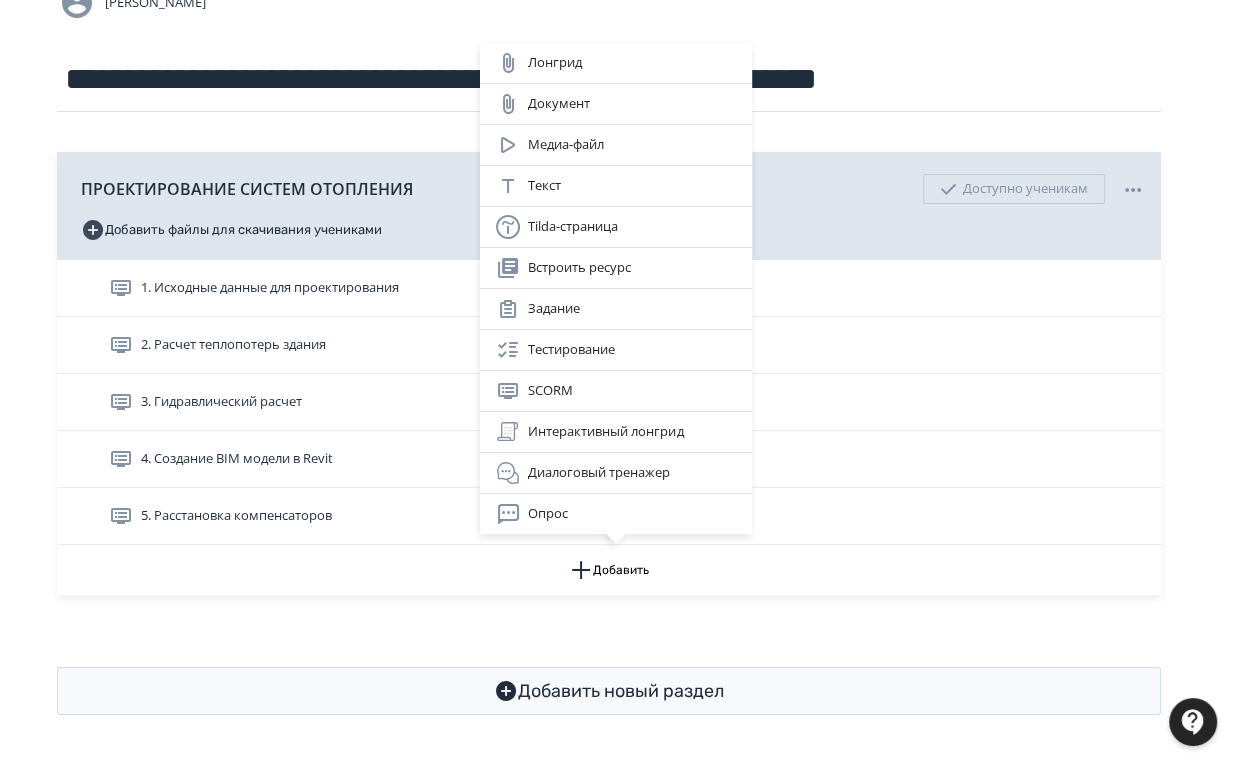 click on "Лонгрид Документ Медиа-файл Текст Tilda-страница Встроить ресурс Задание Тестирование SCORM Интерактивный лонгрид Диалоговый тренажер Опрос" at bounding box center (616, 381) 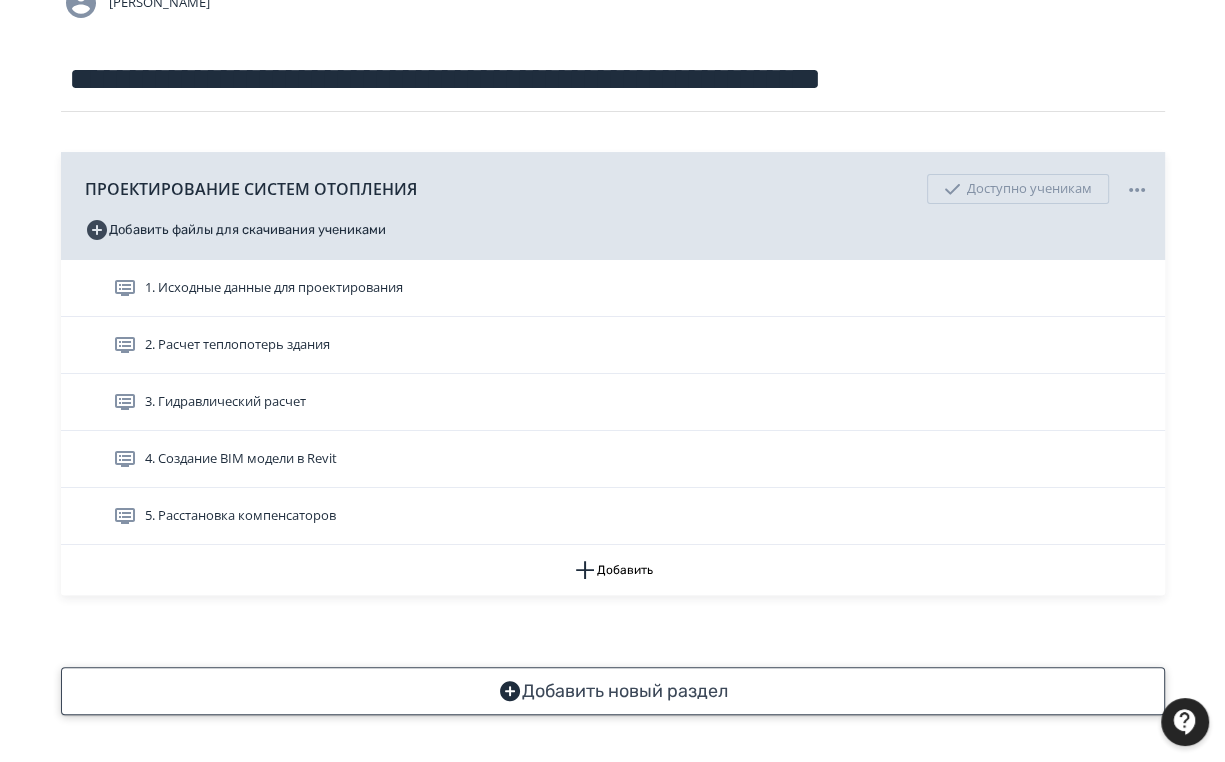 click on "Добавить новый раздел" at bounding box center [613, 691] 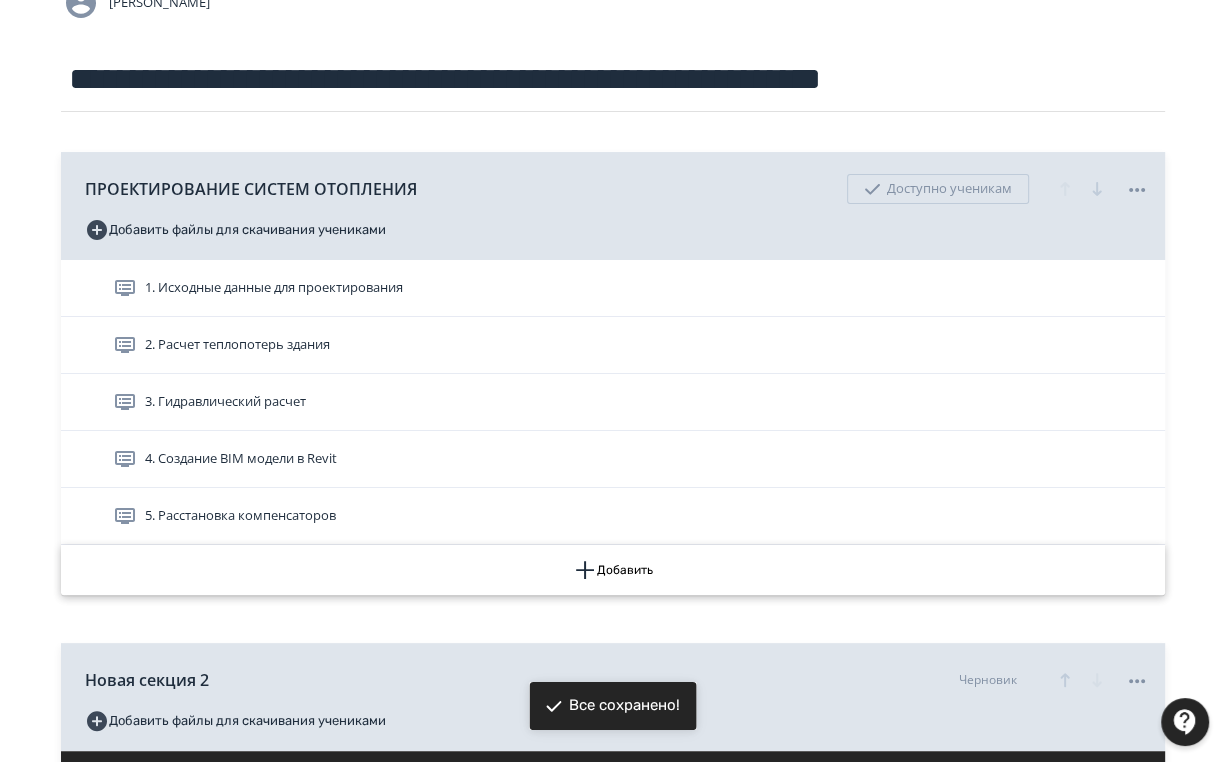 scroll, scrollTop: 400, scrollLeft: 0, axis: vertical 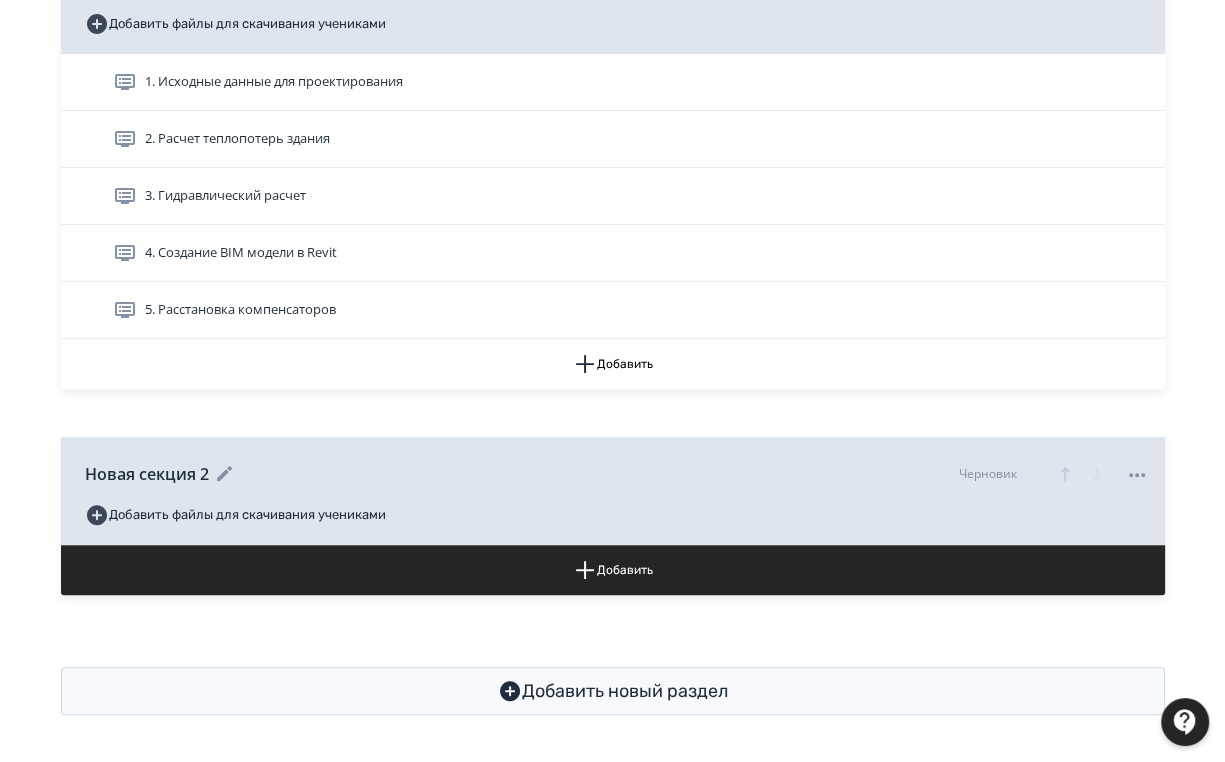 click 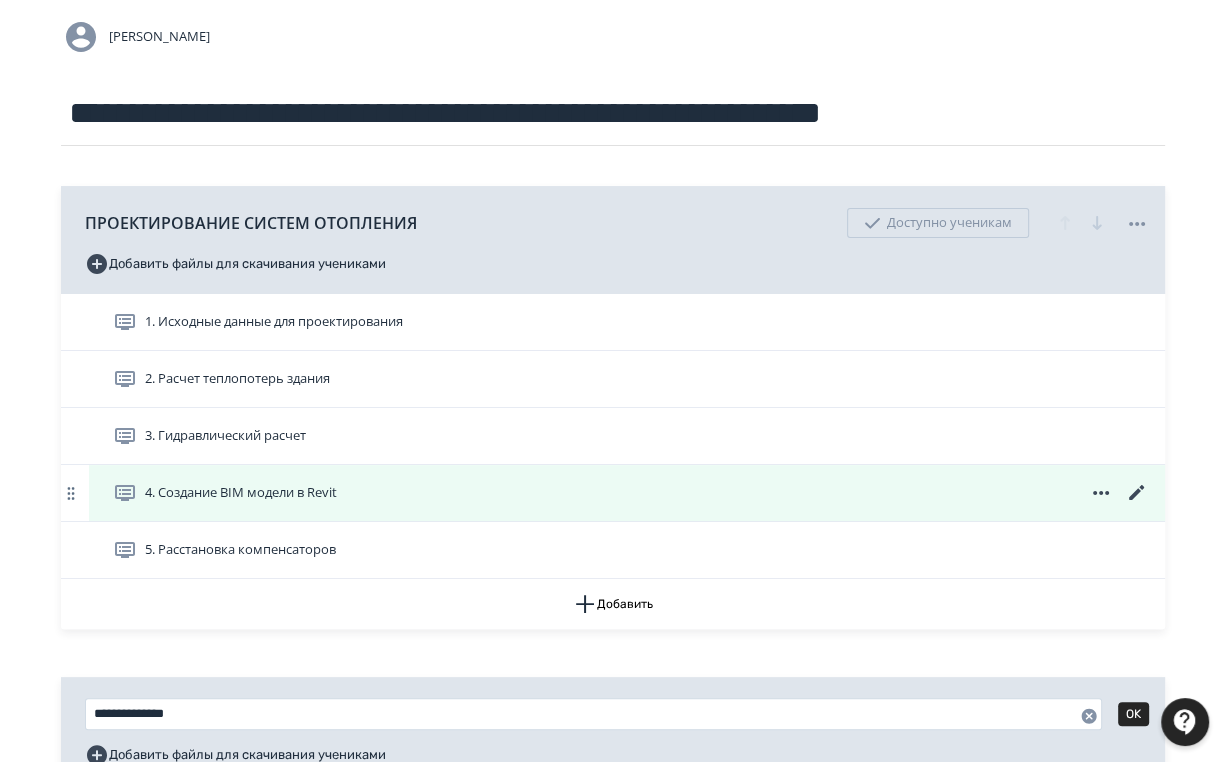 scroll, scrollTop: 320, scrollLeft: 0, axis: vertical 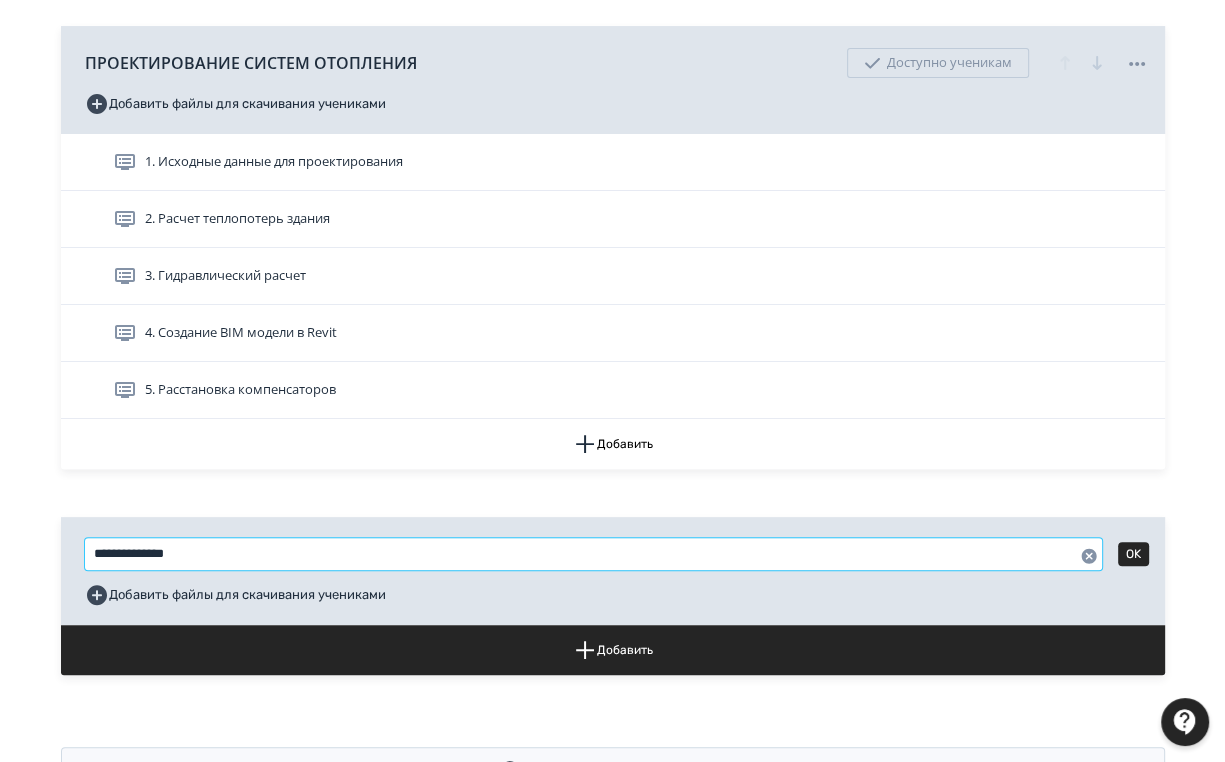 drag, startPoint x: 232, startPoint y: 558, endPoint x: 28, endPoint y: 551, distance: 204.12006 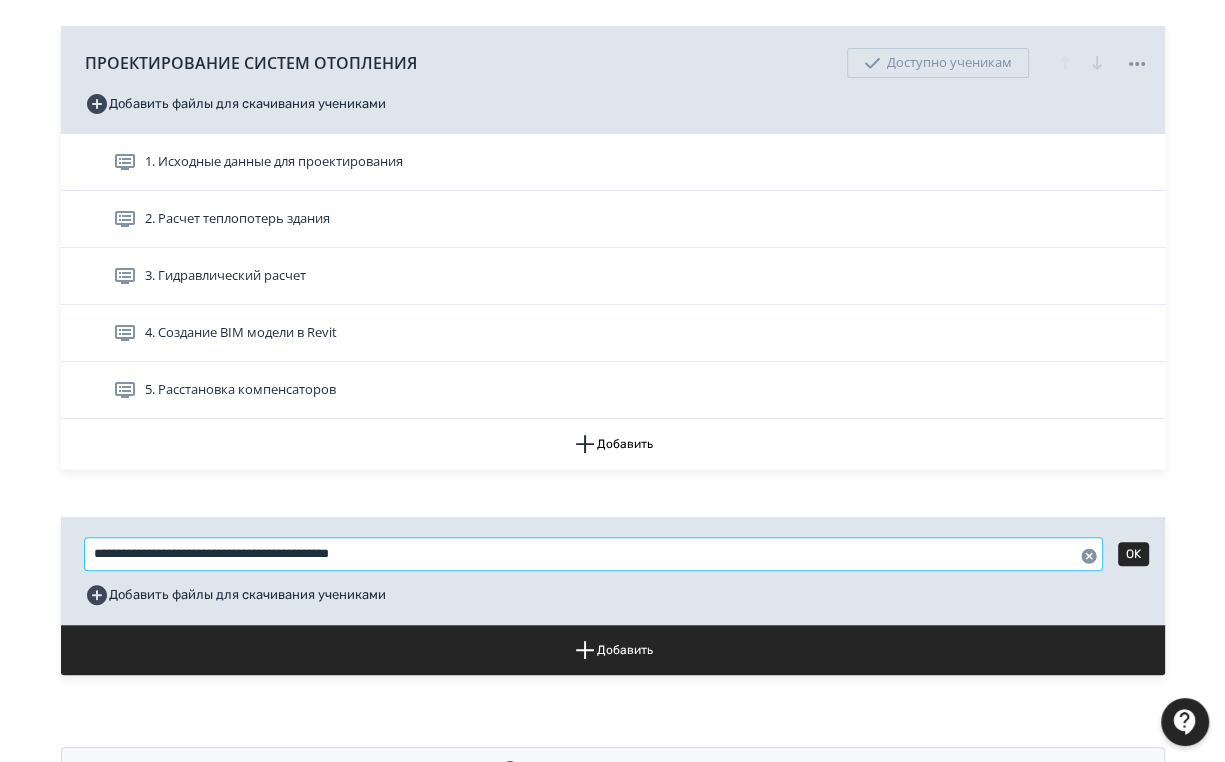 type on "**********" 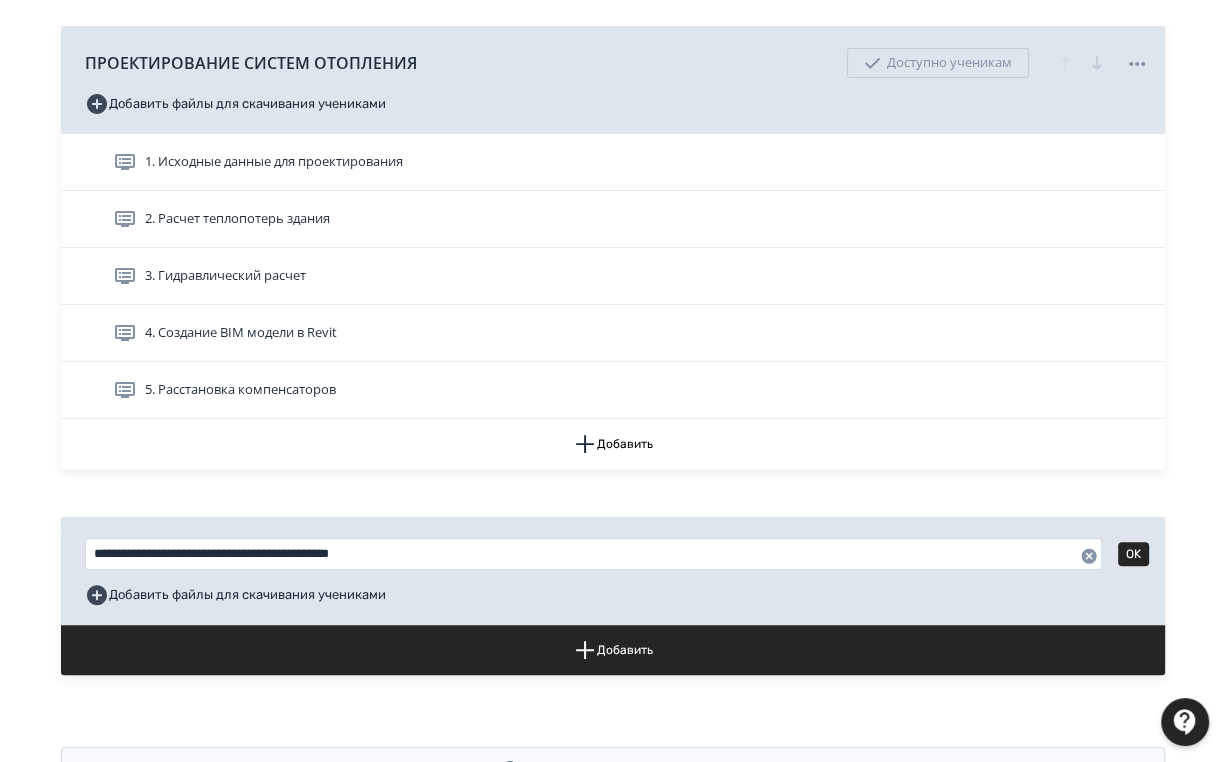 click on "**********" at bounding box center [613, 350] 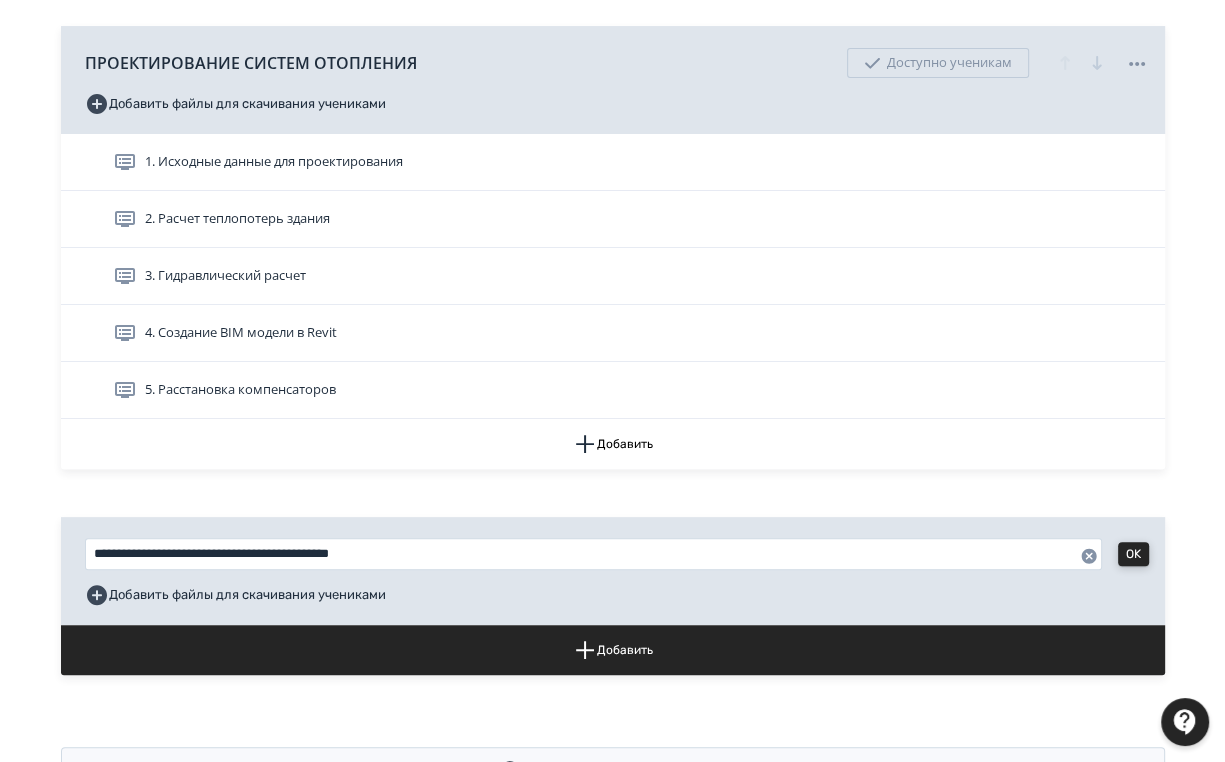 click on "OK" at bounding box center [1133, 554] 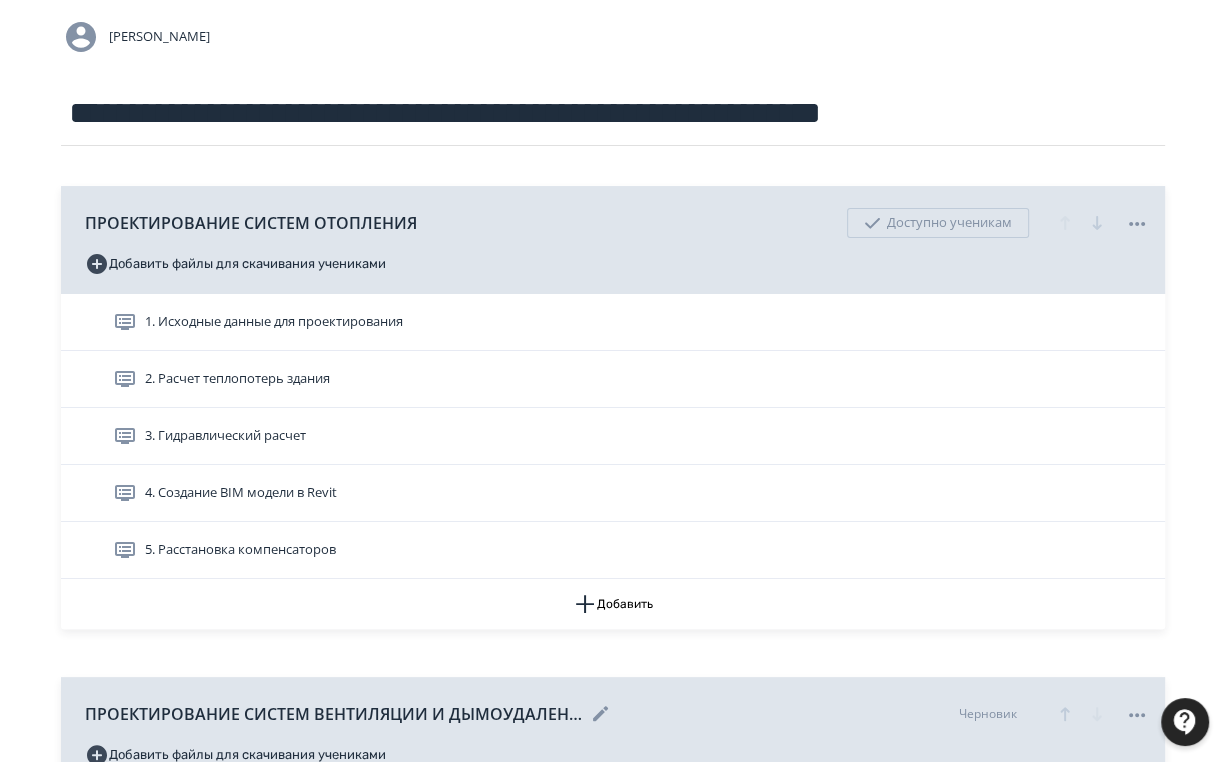 scroll, scrollTop: 400, scrollLeft: 0, axis: vertical 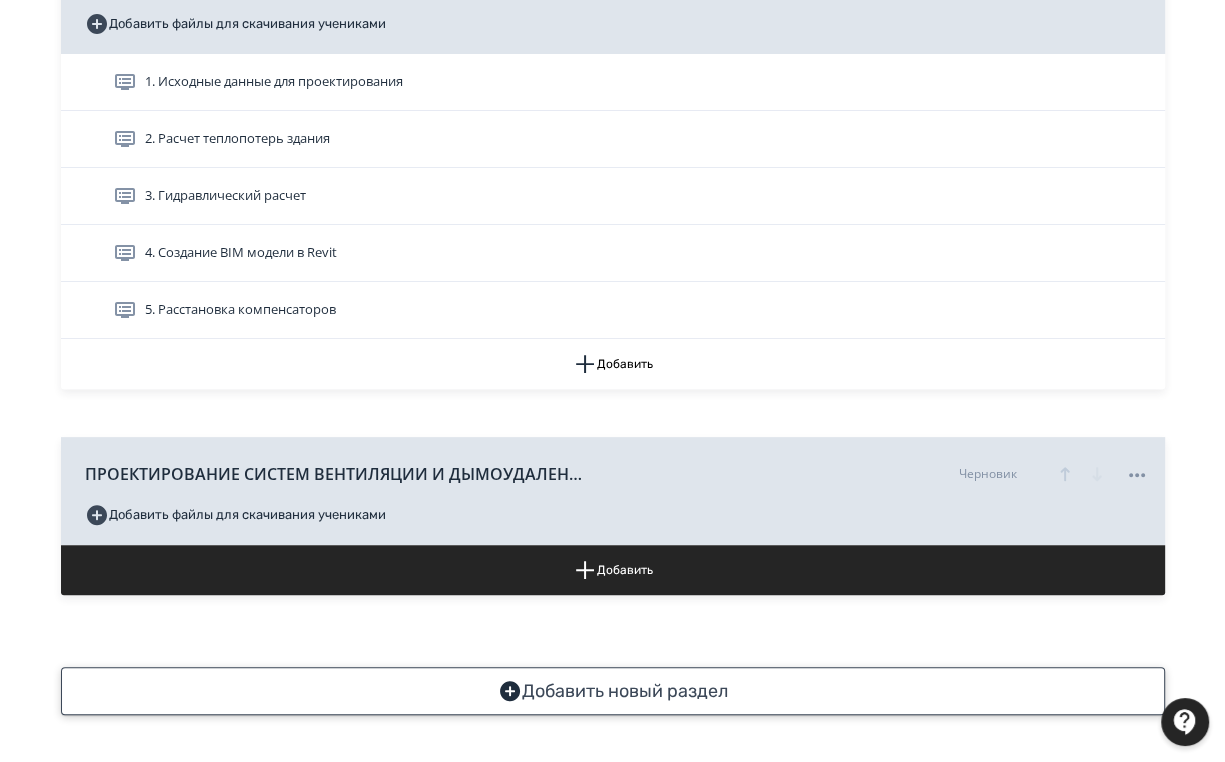 click on "Добавить новый раздел" at bounding box center [613, 691] 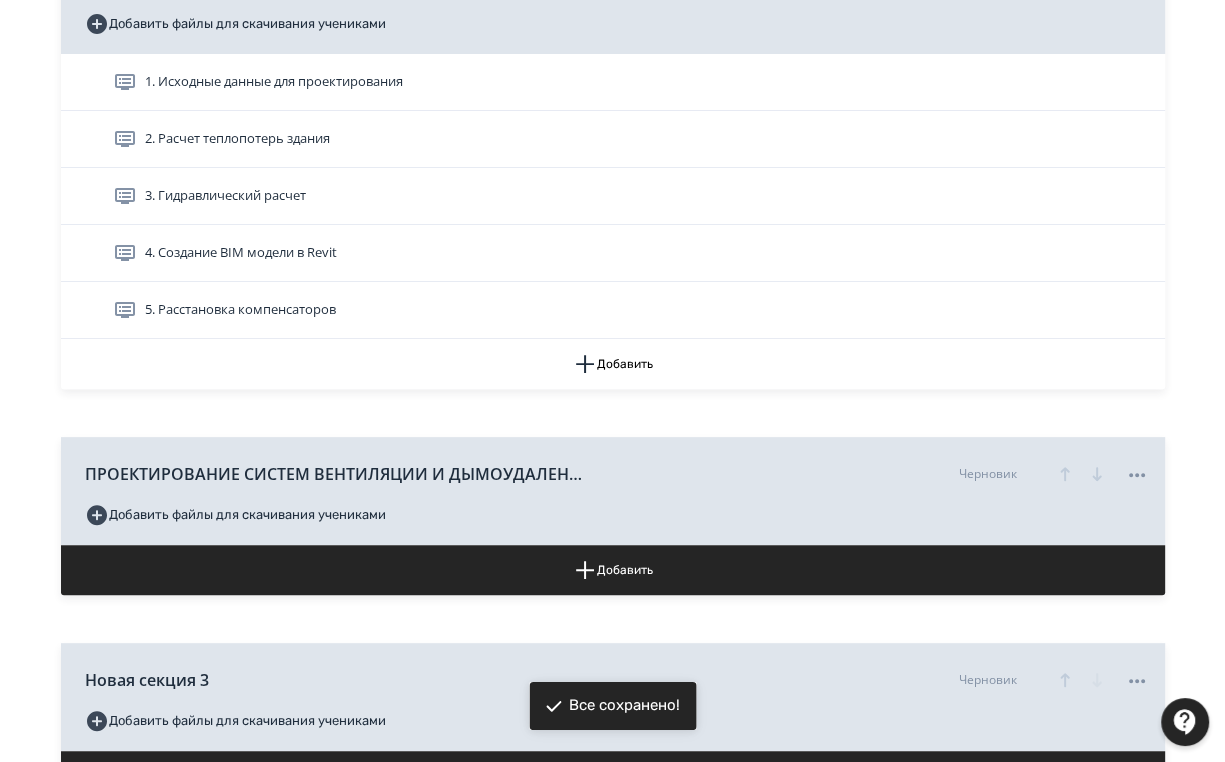 scroll, scrollTop: 607, scrollLeft: 0, axis: vertical 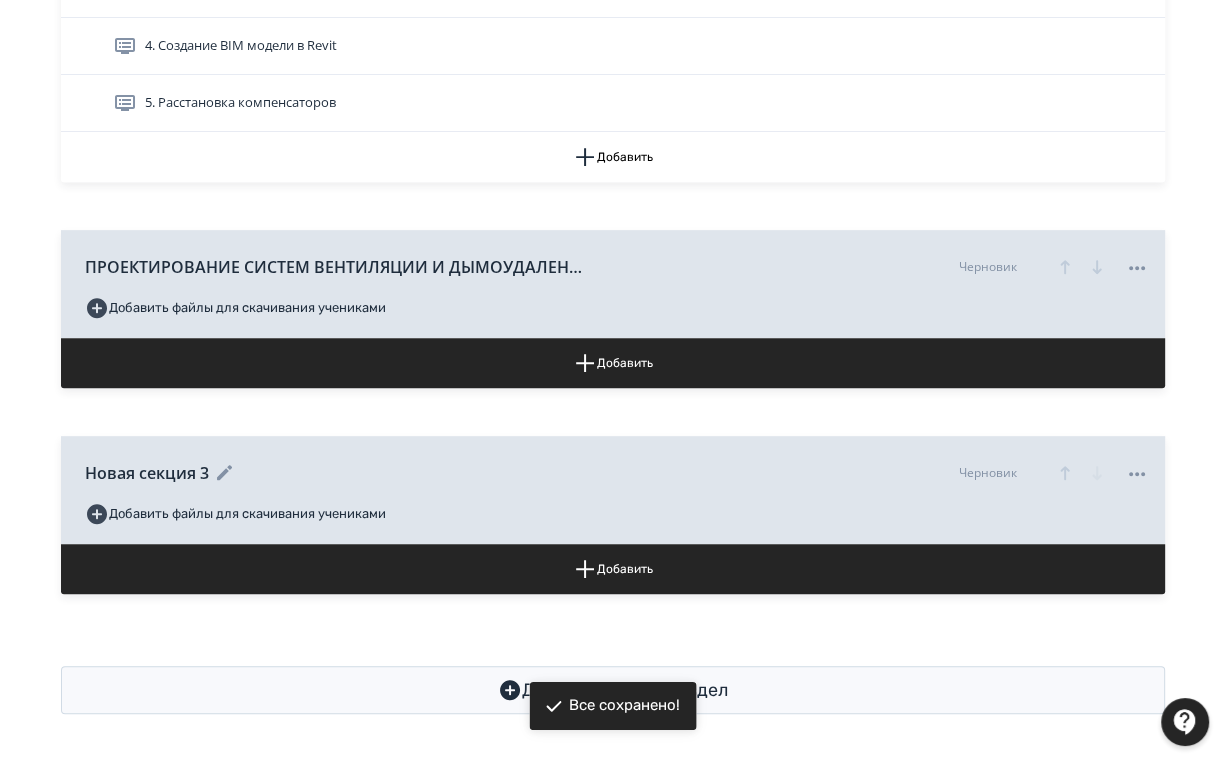 click on "Новая секция 3 Черновик" at bounding box center (617, 473) 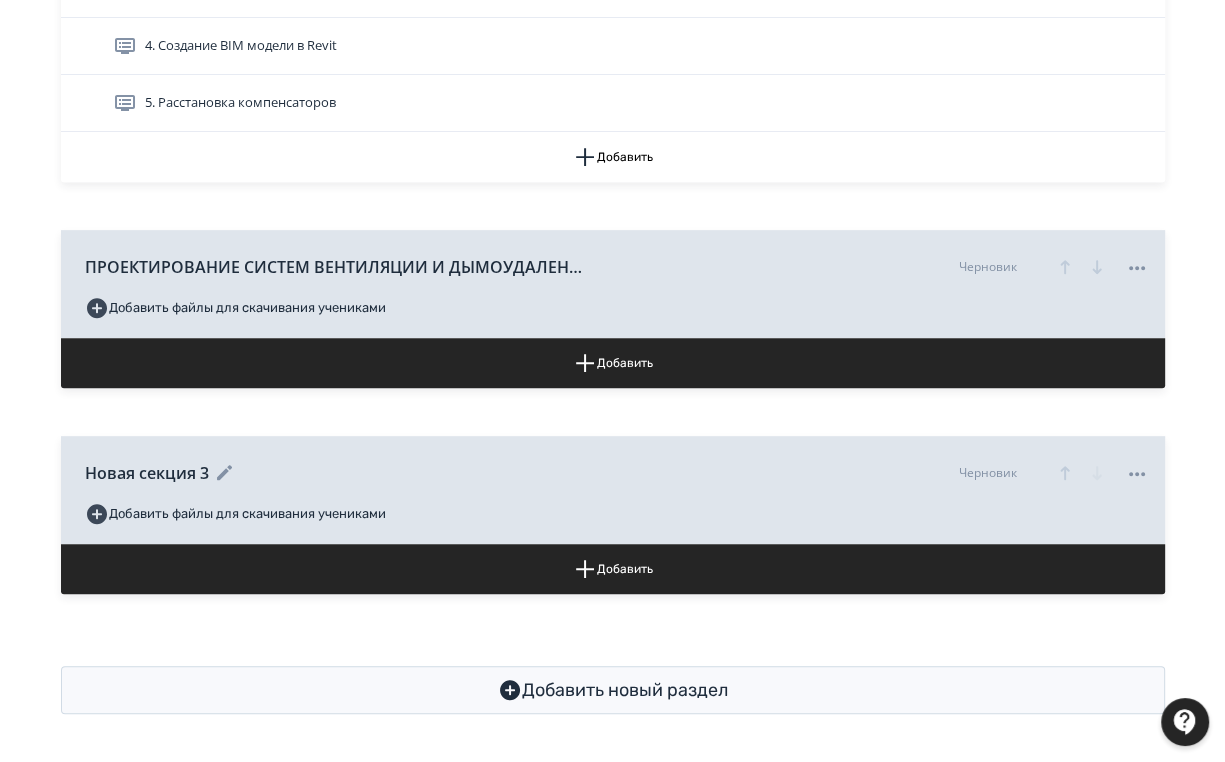 click 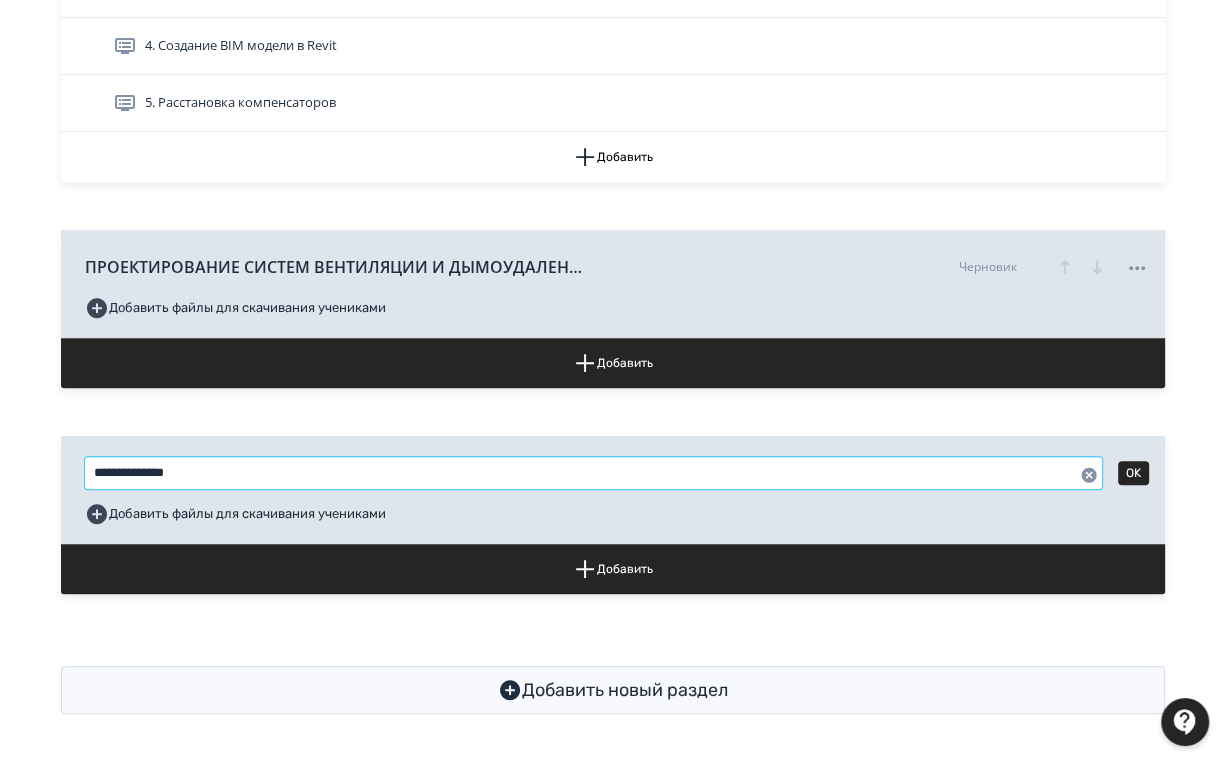 drag, startPoint x: 272, startPoint y: 462, endPoint x: 0, endPoint y: 456, distance: 272.06616 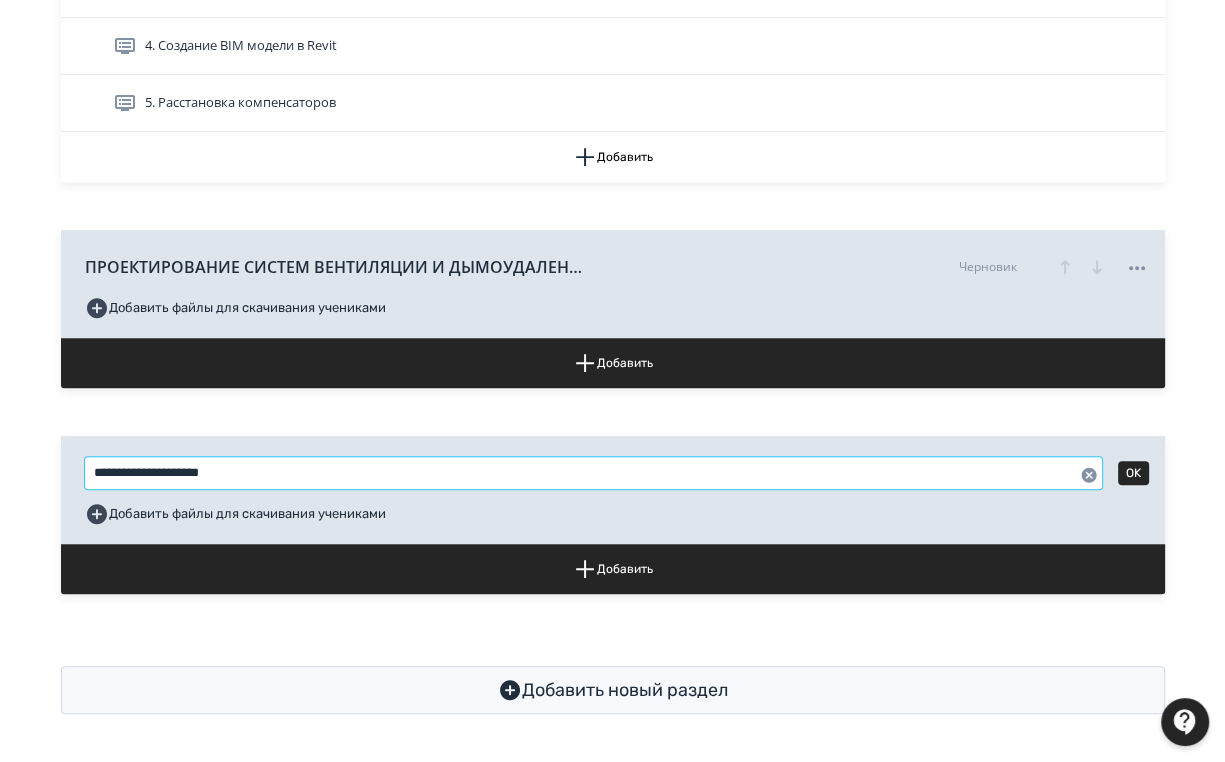 type on "**********" 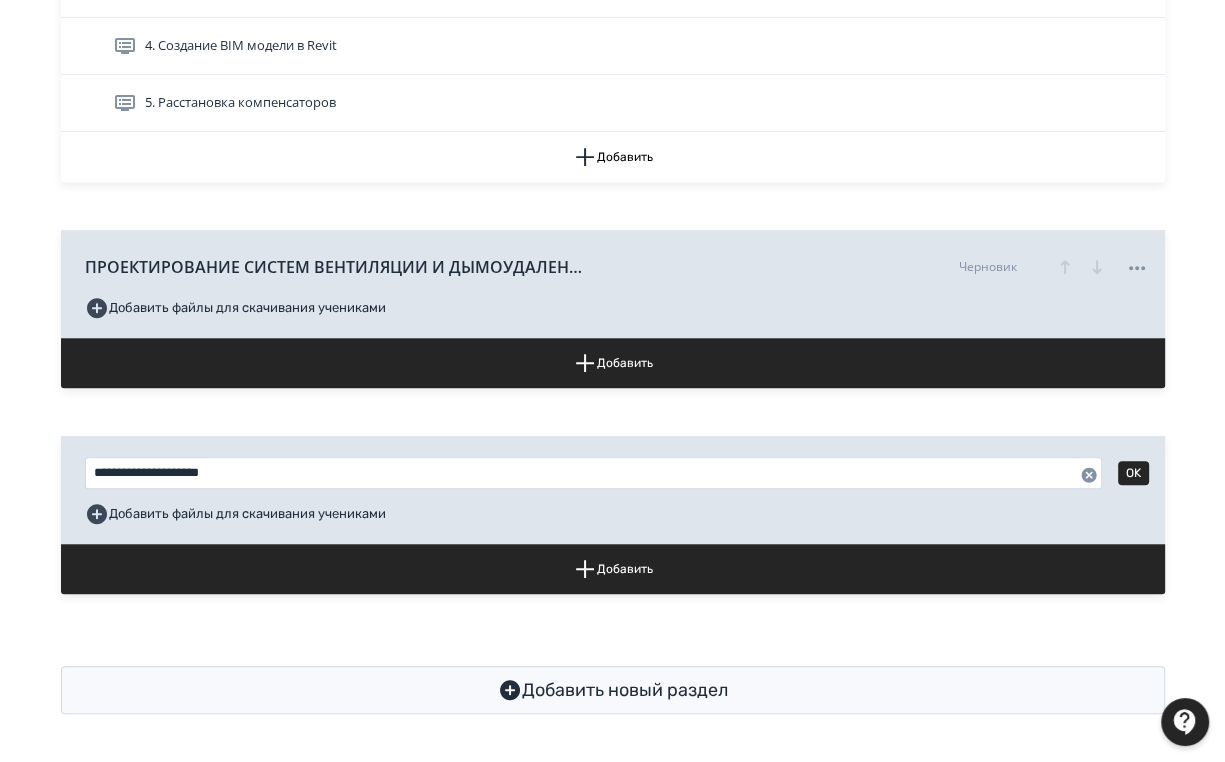 click on "**********" at bounding box center [613, 490] 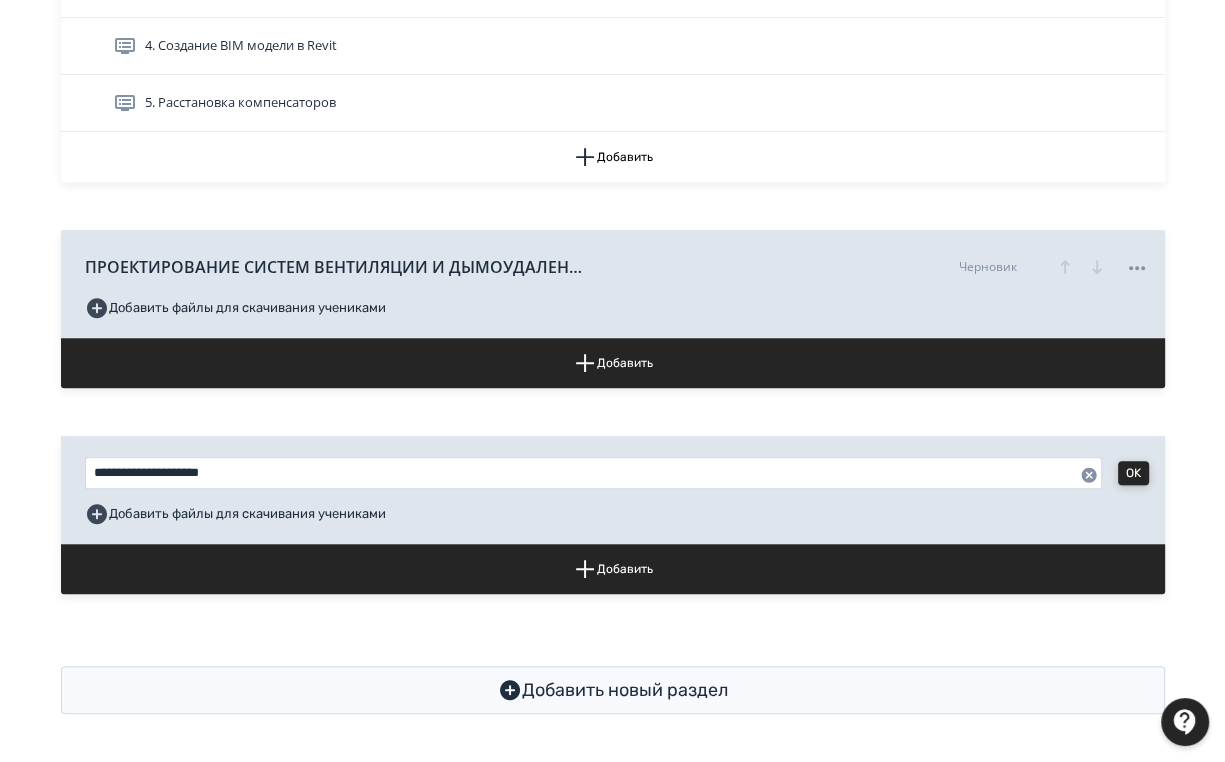 click on "OK" at bounding box center [1133, 473] 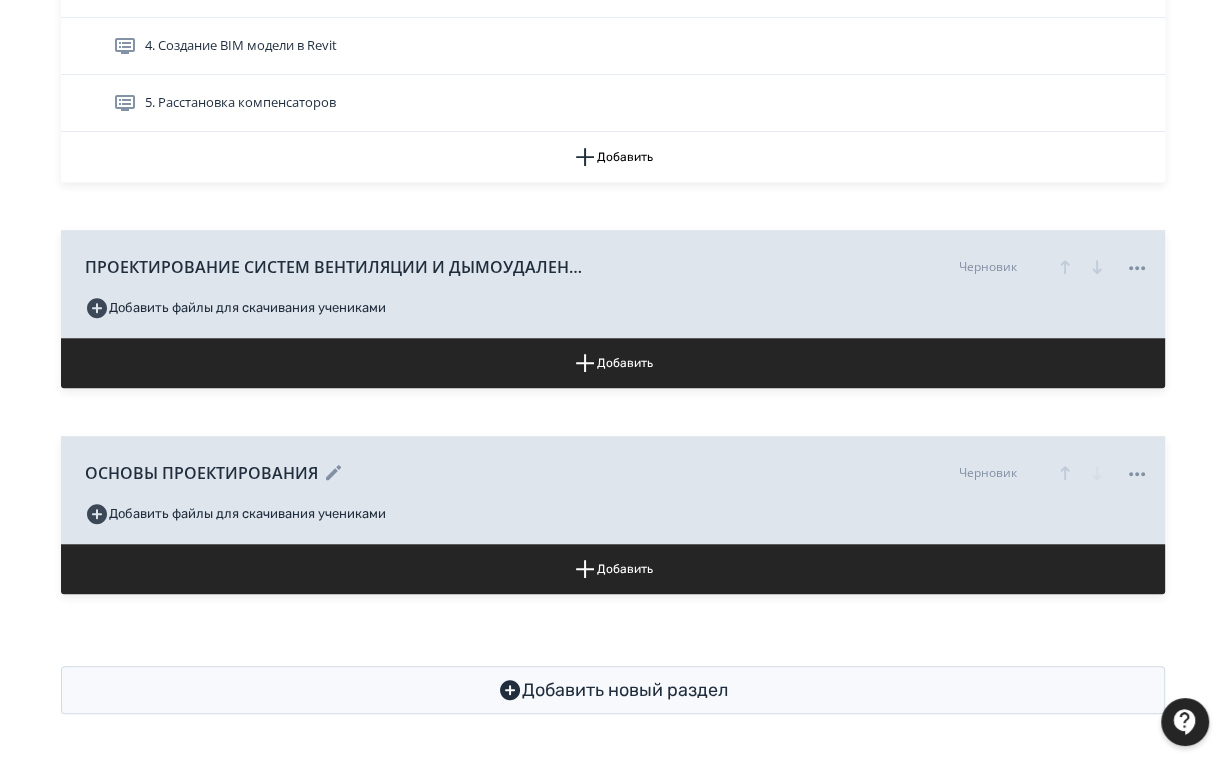 drag, startPoint x: 561, startPoint y: 454, endPoint x: 569, endPoint y: 447, distance: 10.630146 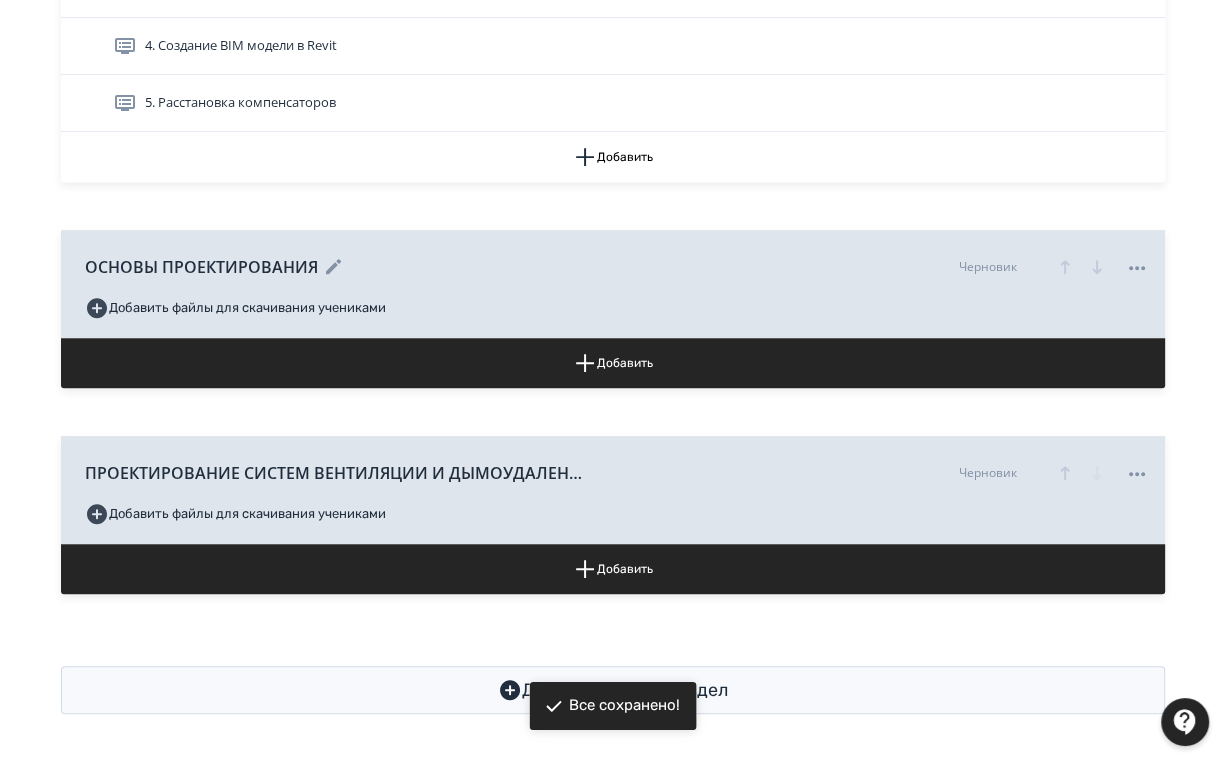 click 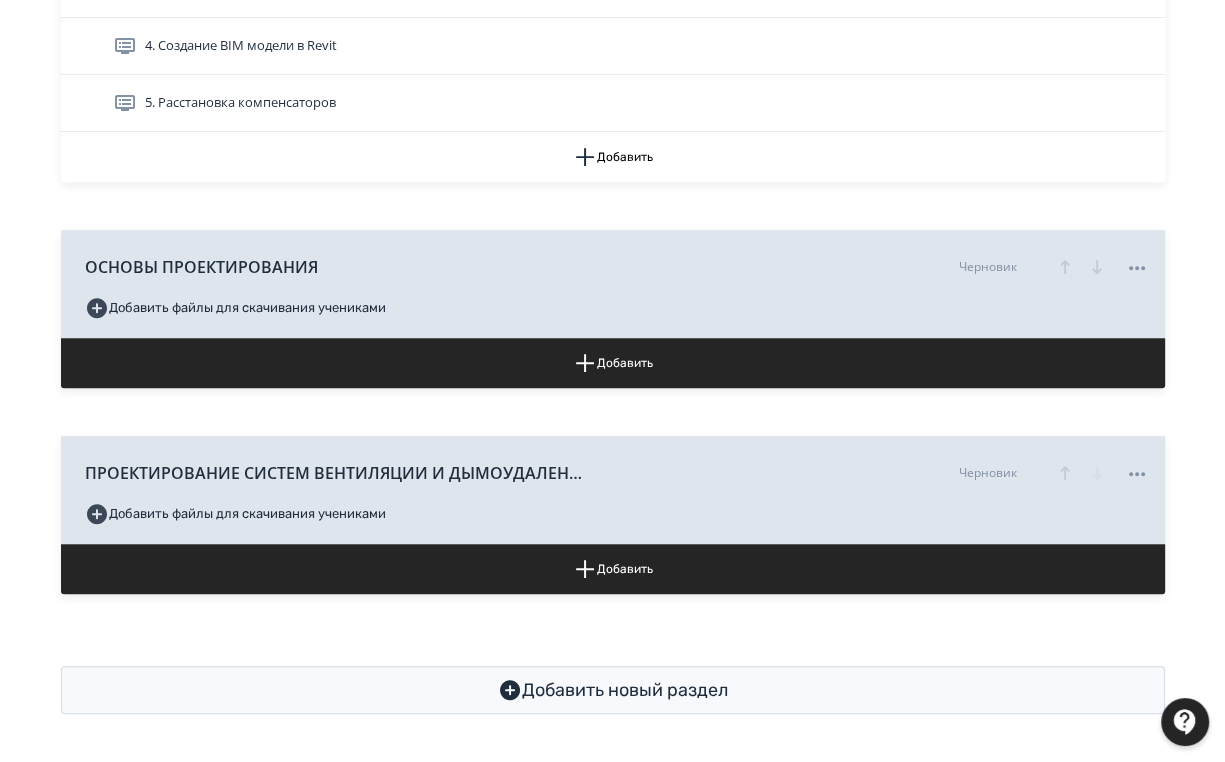 scroll, scrollTop: 116, scrollLeft: 0, axis: vertical 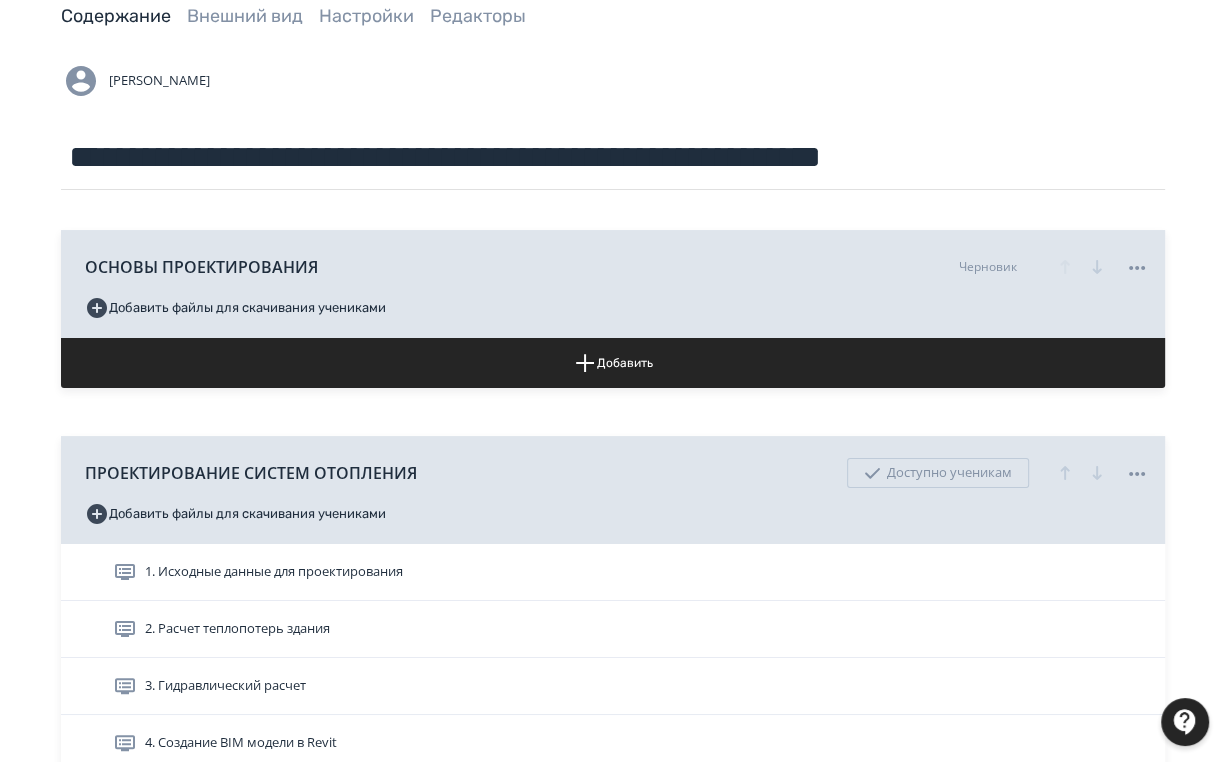 click on "ОСНОВЫ ПРОЕКТИРОВАНИЯ Черновик Добавить файлы для скачивания учениками Добавить ПРОЕКТИРОВАНИЕ СИСТЕМ ОТОПЛЕНИЯ   Доступно ученикам Добавить файлы для скачивания учениками 1. Исходные данные для проектирования 2. Расчет теплопотерь здания 3. Гидравлический расчет 4. Создание BIM модели в Revit 5. Расстановка компенсаторов Добавить ПРОЕКТИРОВАНИЕ СИСТЕМ ВЕНТИЛЯЦИИ И ДЫМОУДАЛЕНИЯ Черновик Добавить файлы для скачивания учениками Добавить" at bounding box center [613, 657] 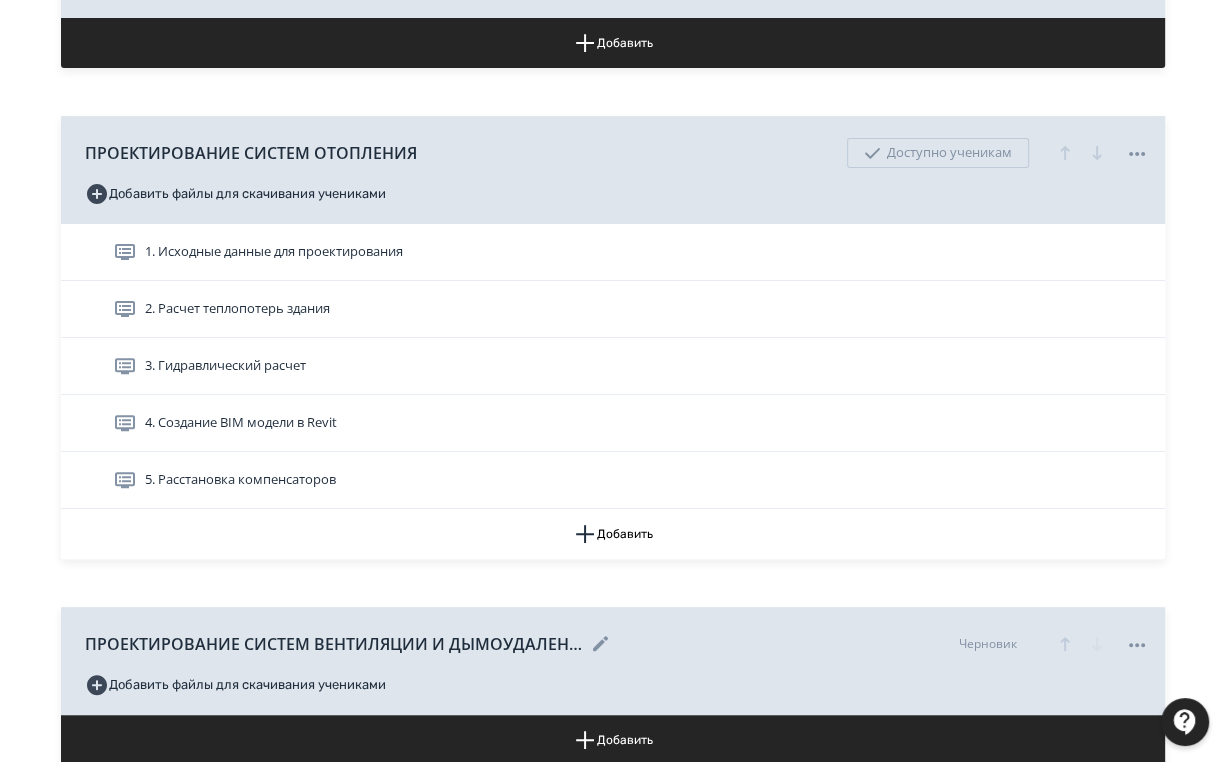 scroll, scrollTop: 596, scrollLeft: 0, axis: vertical 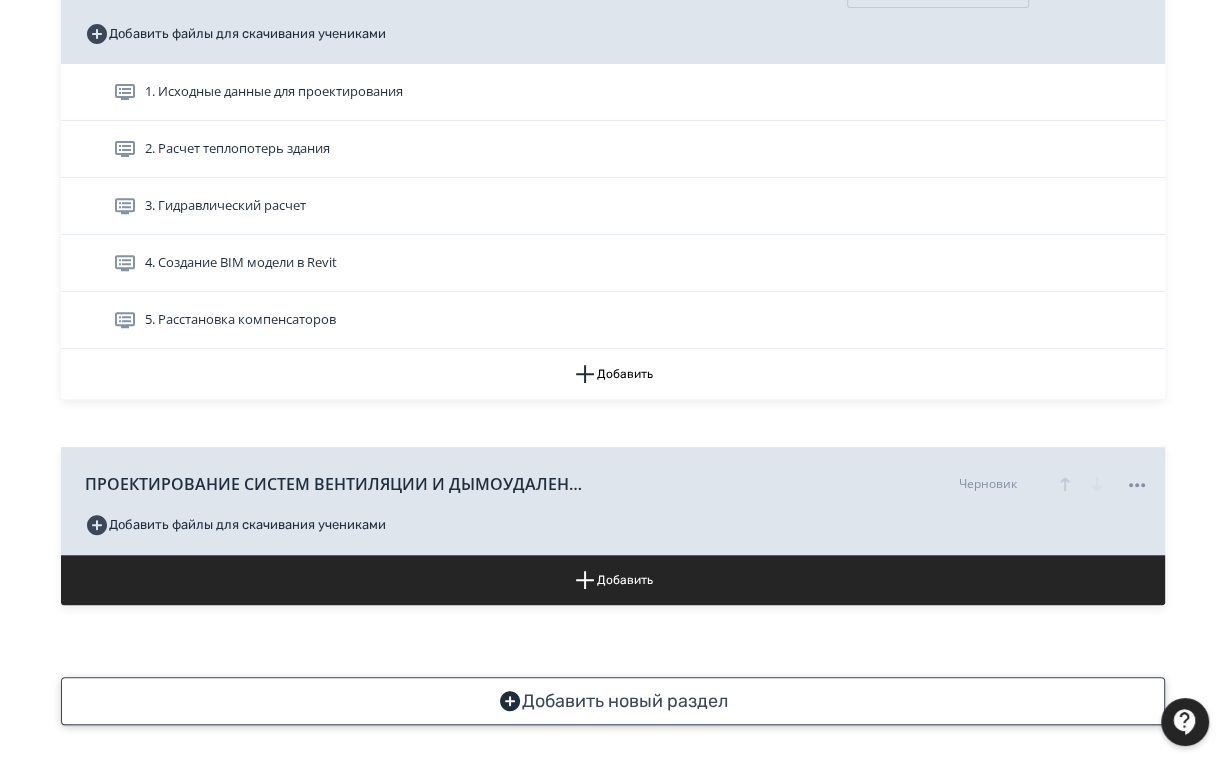 click on "Добавить новый раздел" at bounding box center [613, 701] 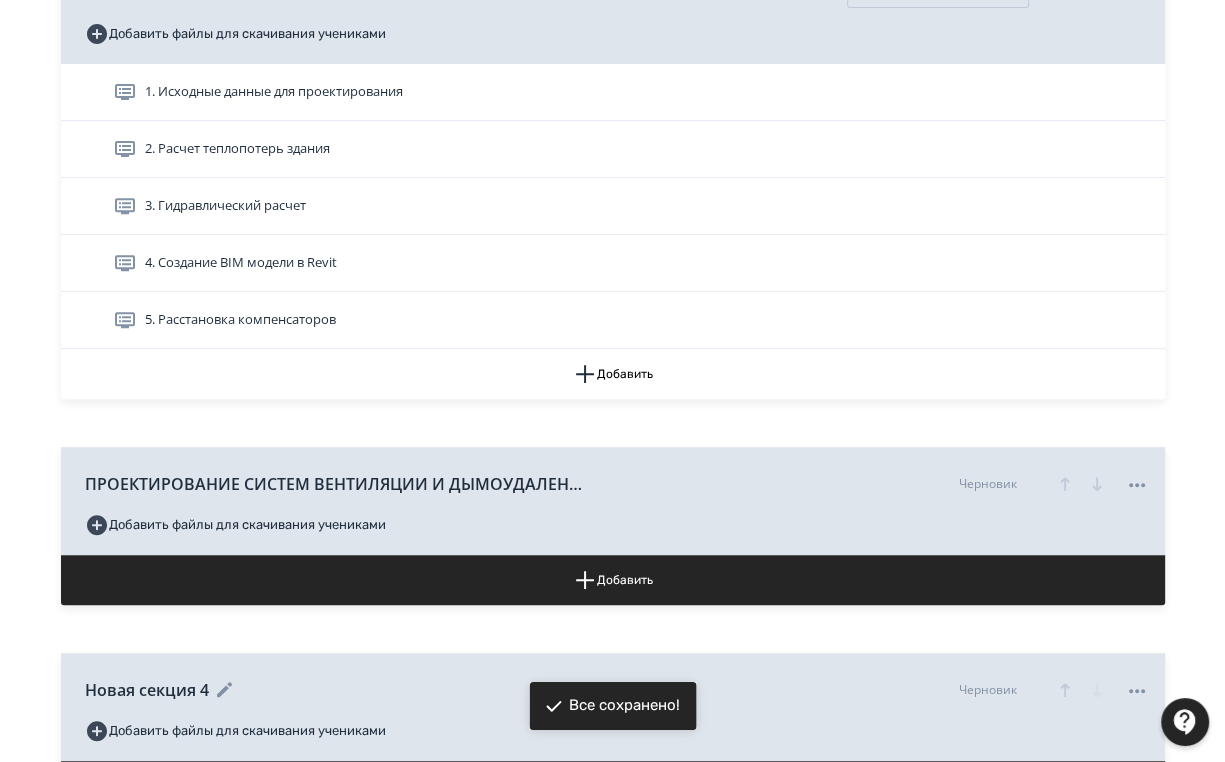 scroll, scrollTop: 756, scrollLeft: 0, axis: vertical 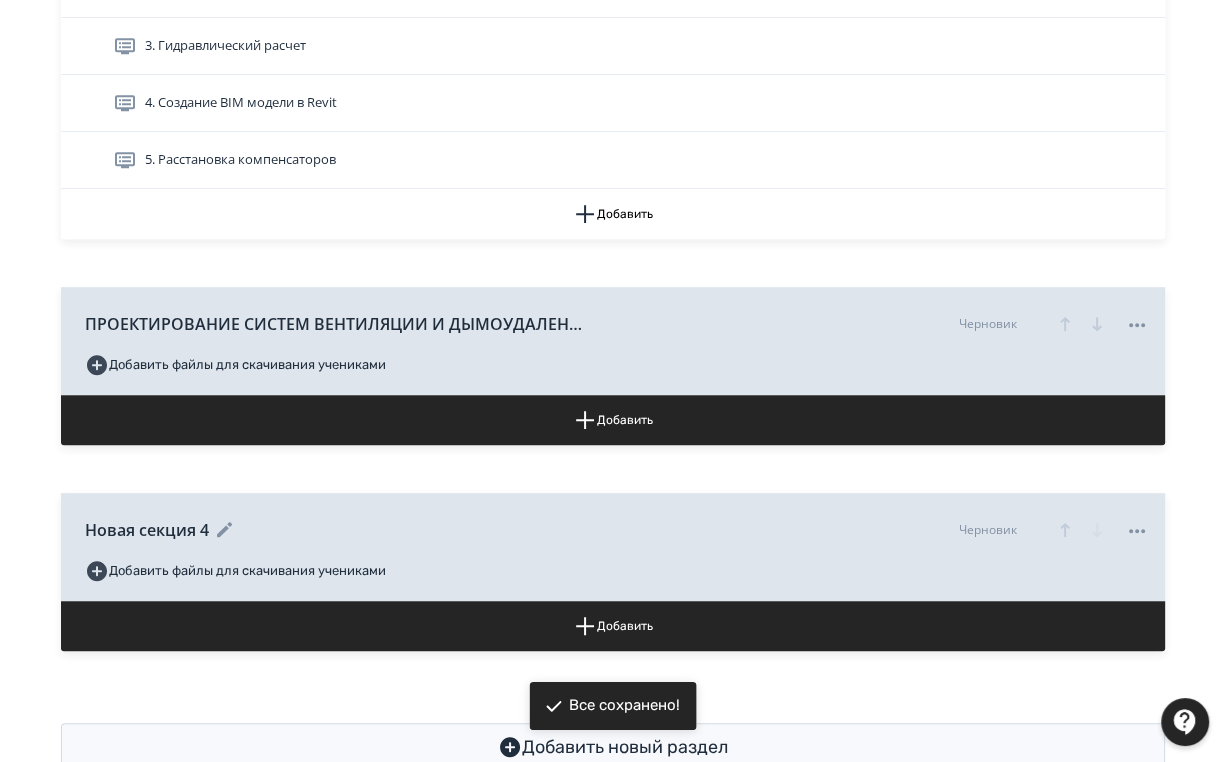 click 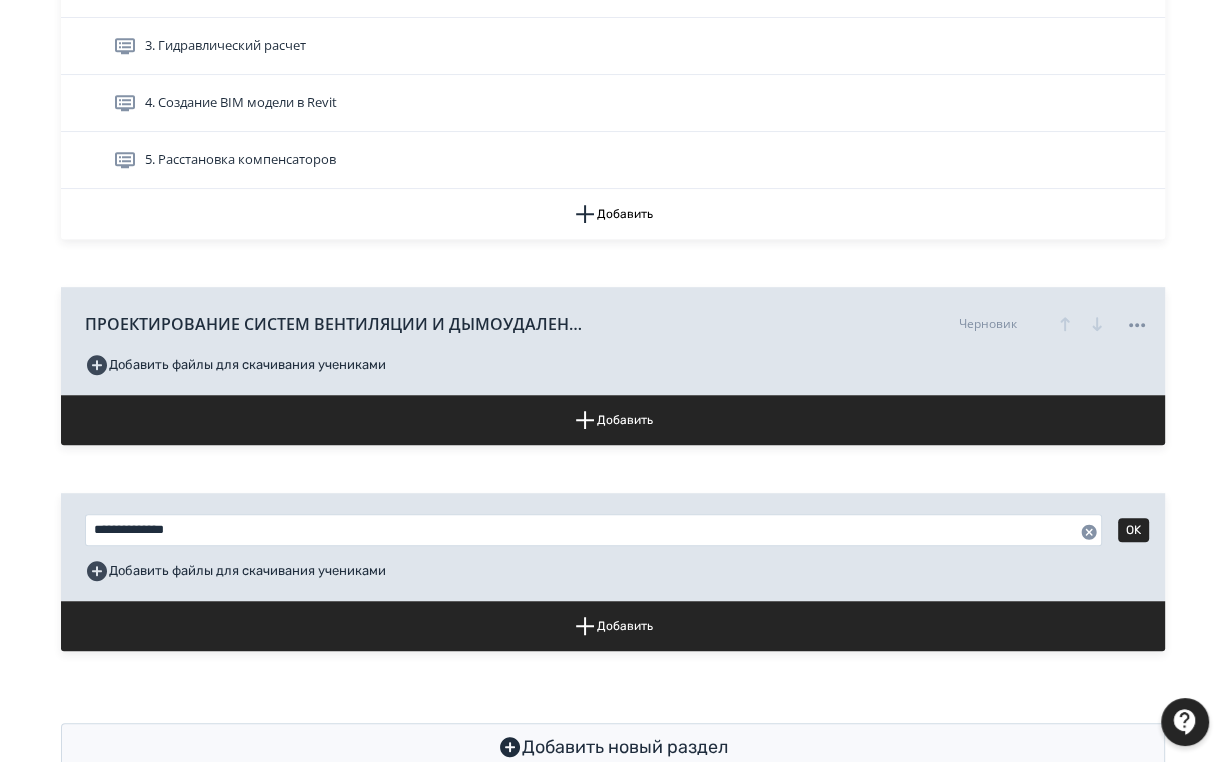 drag, startPoint x: 463, startPoint y: 510, endPoint x: 216, endPoint y: 511, distance: 247.00203 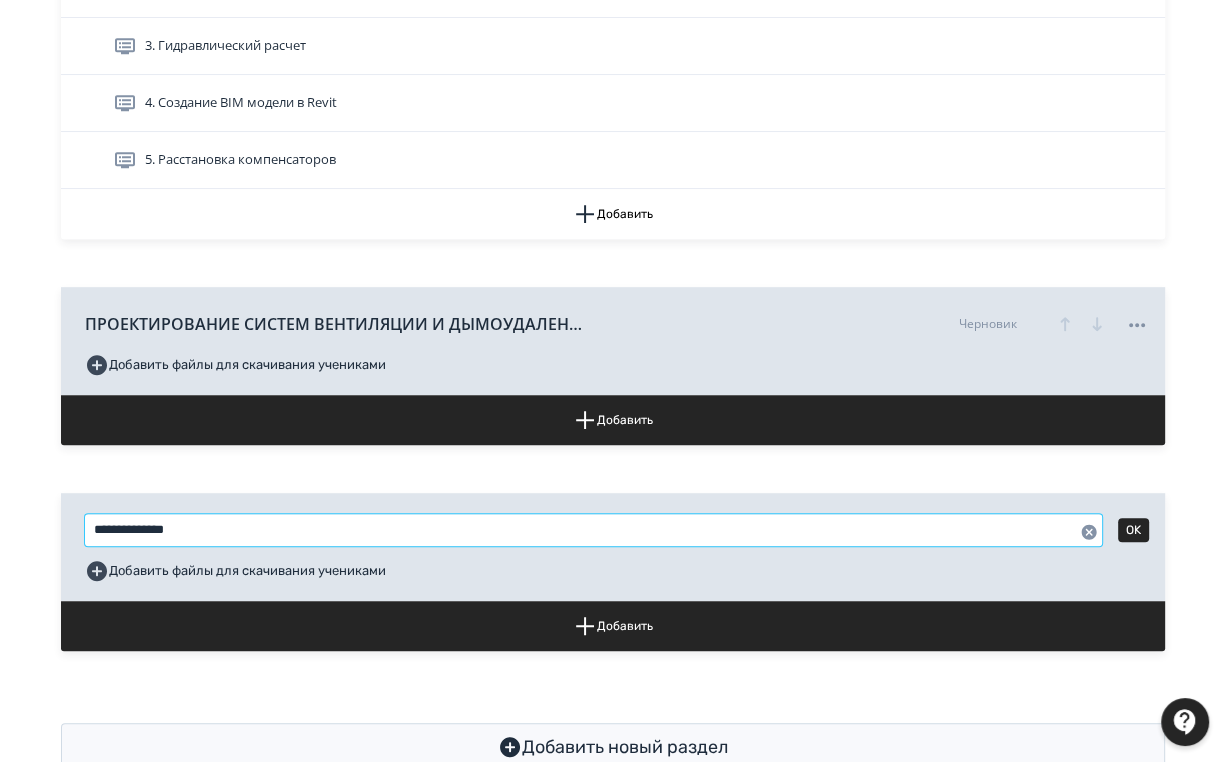 drag, startPoint x: 202, startPoint y: 531, endPoint x: 45, endPoint y: 532, distance: 157.00319 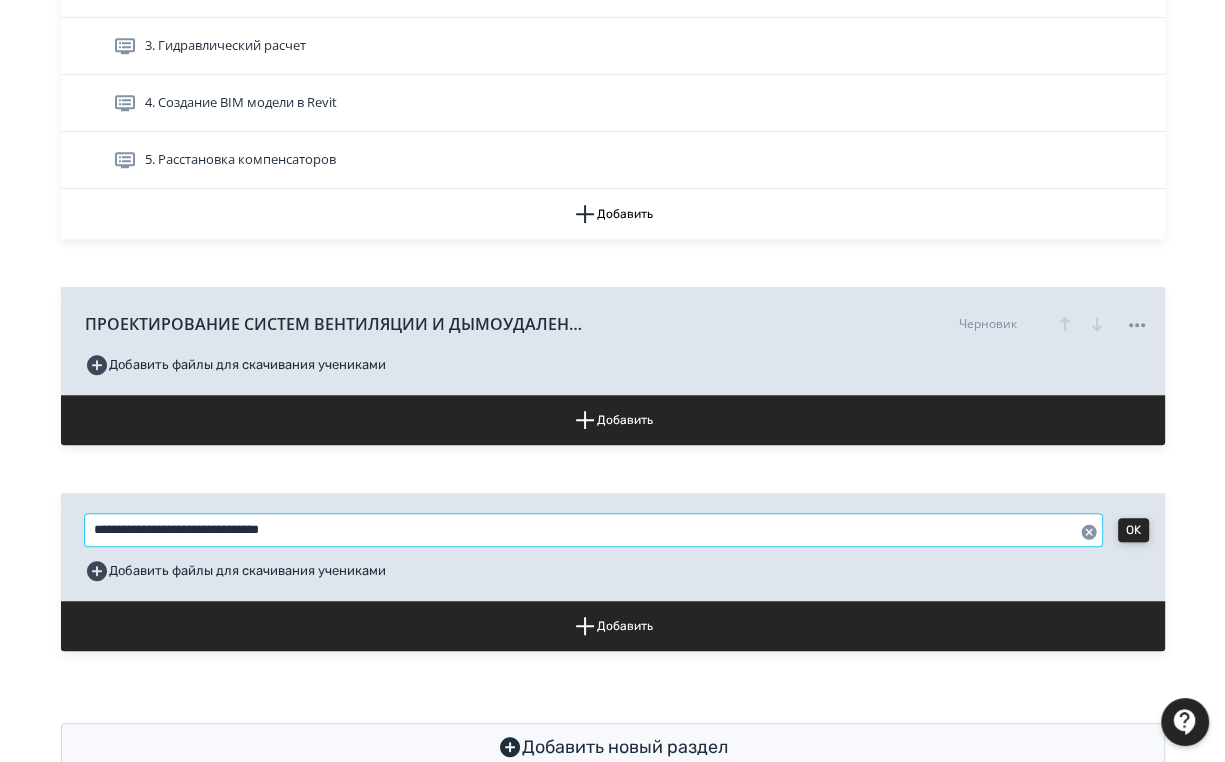 type on "**********" 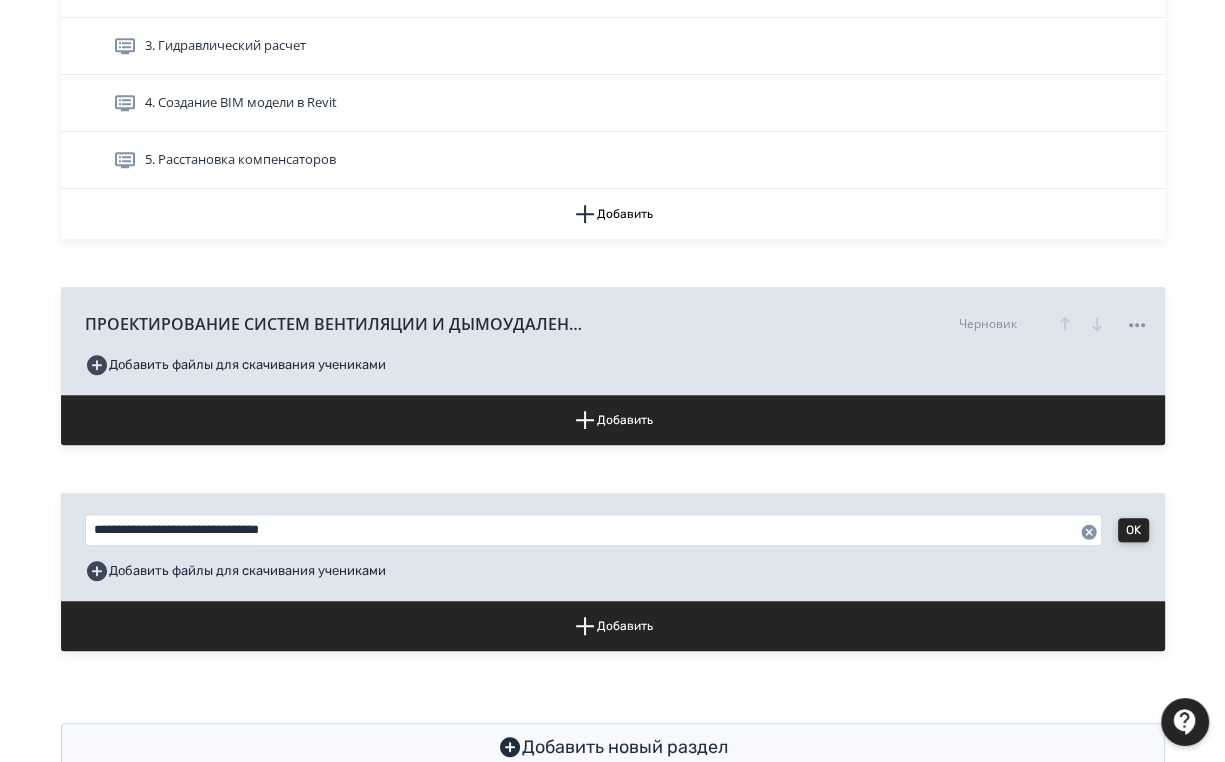 click on "OK" at bounding box center [1133, 530] 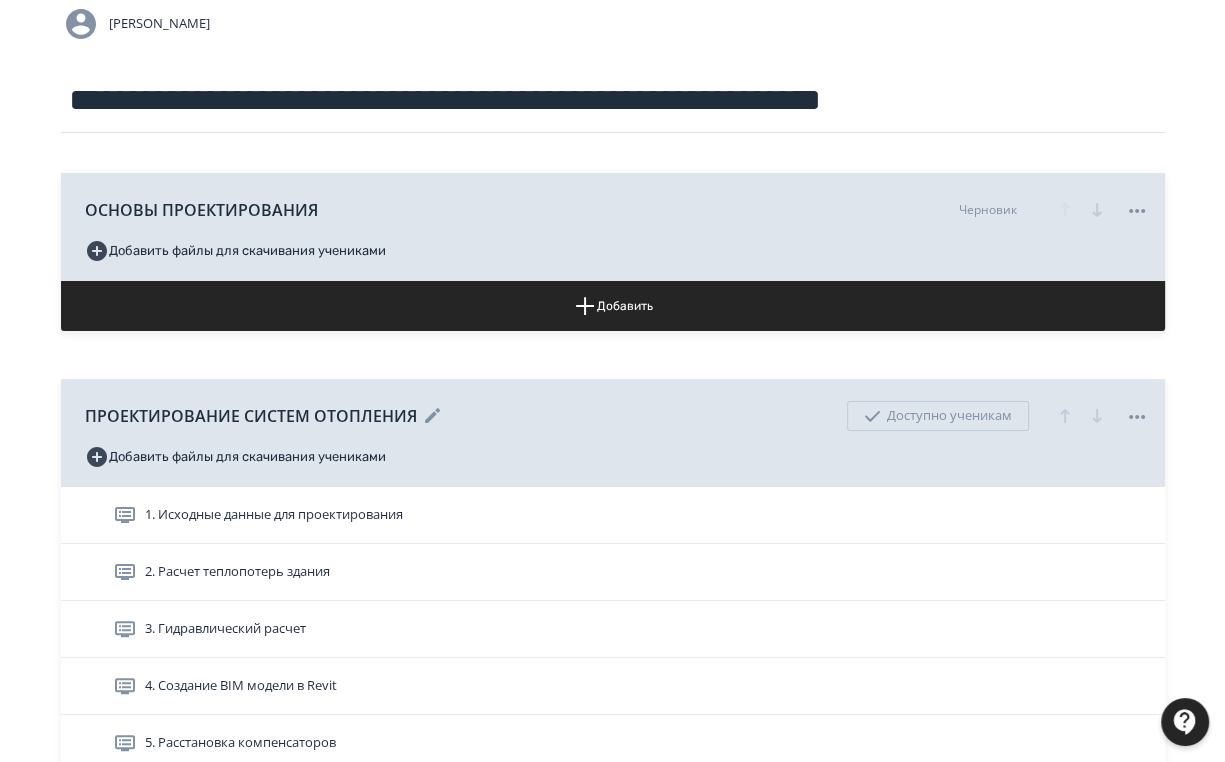 scroll, scrollTop: 0, scrollLeft: 0, axis: both 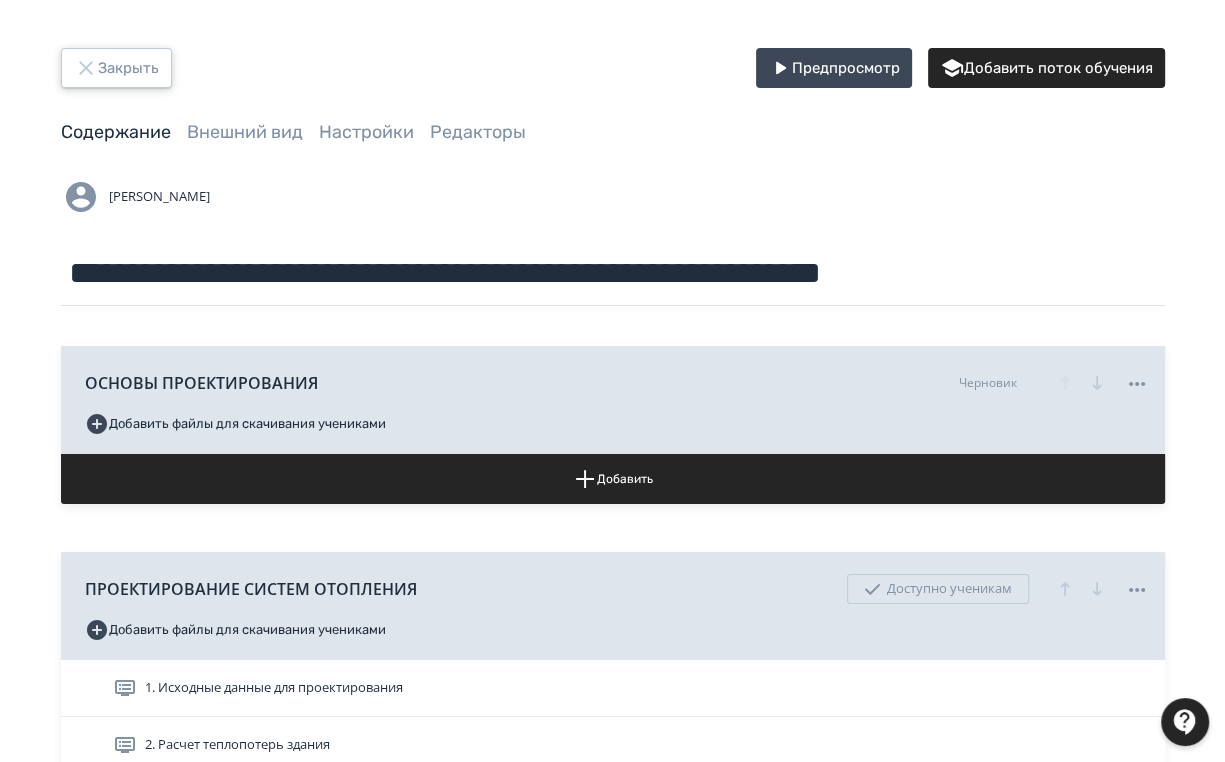 click on "Закрыть" at bounding box center (116, 68) 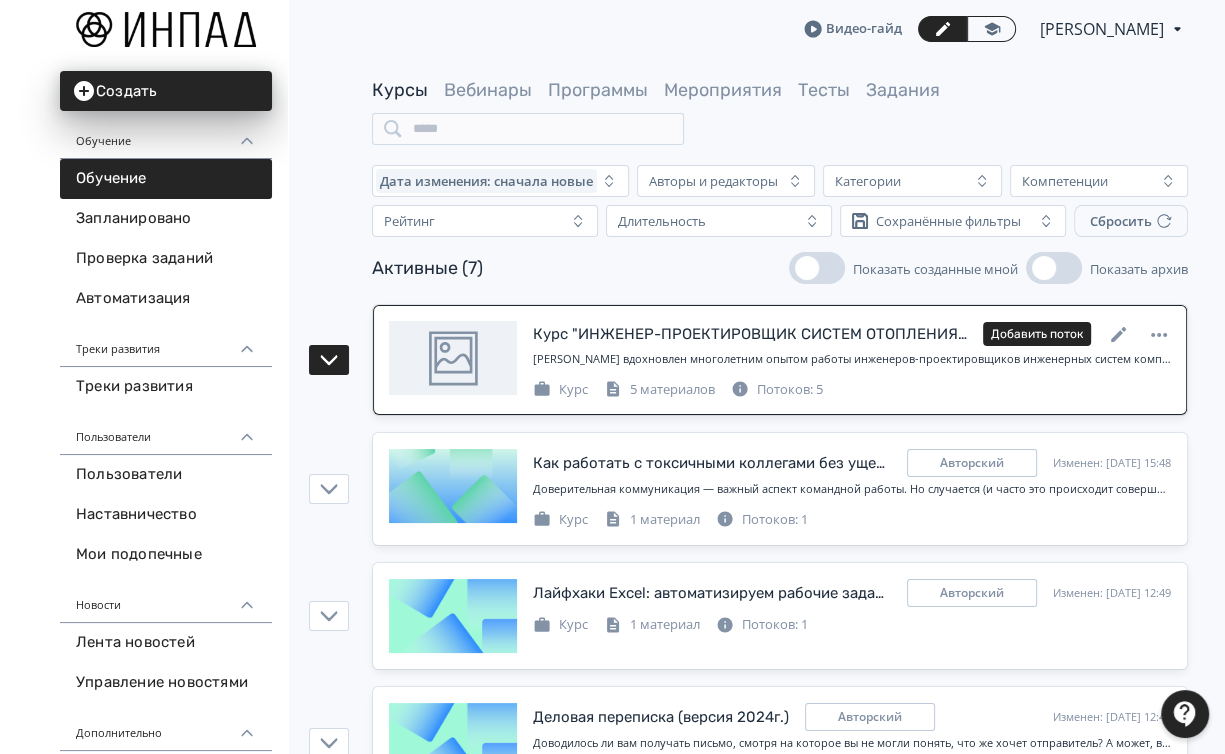 click on "Курс "ИНЖЕНЕР-ПРОЕКТИРОВЩИК СИСТЕМ ОТОПЛЕНИЯ И ВЕНТИЛЯЦИИ"" at bounding box center (750, 334) 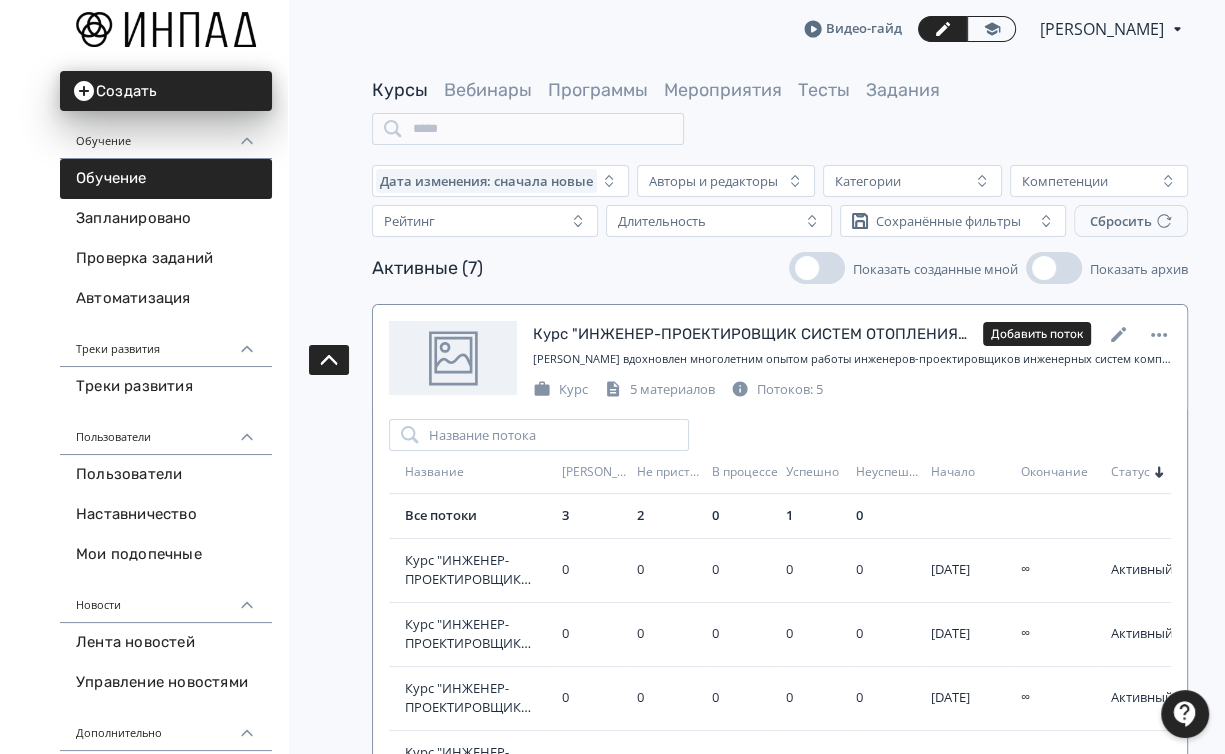 click on "Курс "ИНЖЕНЕР-ПРОЕКТИРОВЩИК СИСТЕМ ОТОПЛЕНИЯ И ВЕНТИЛЯЦИИ"" at bounding box center [750, 334] 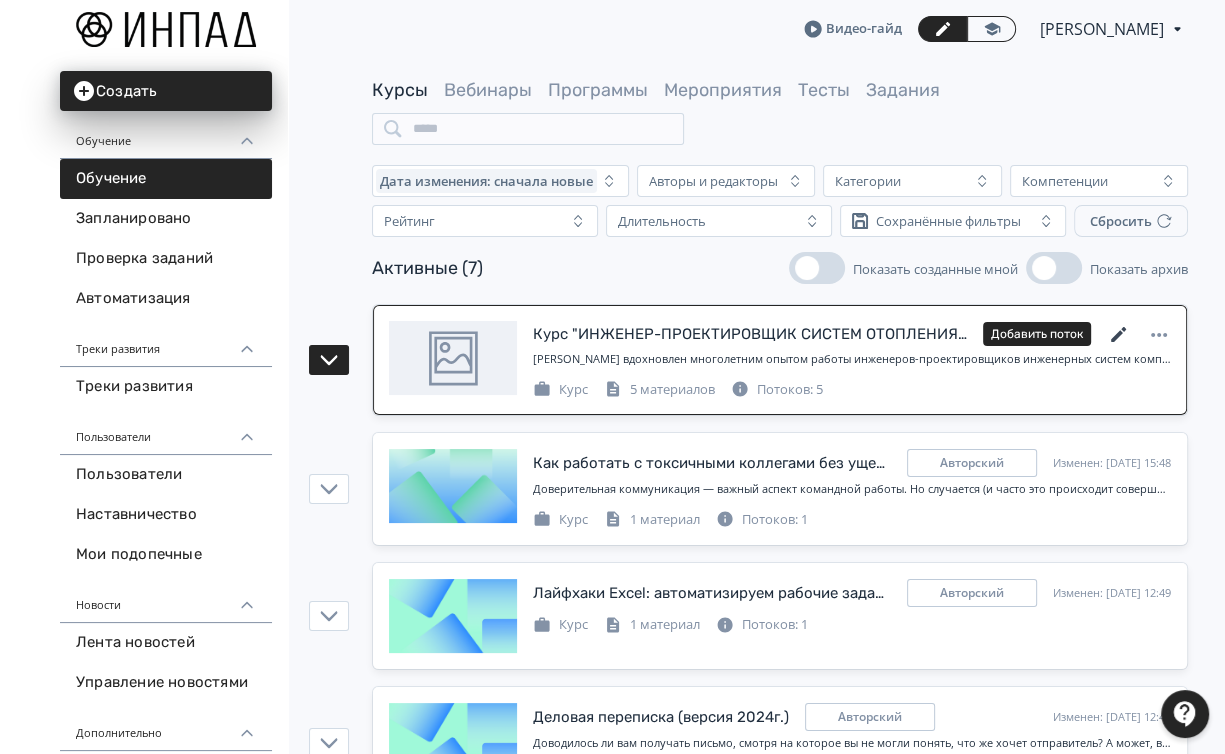 click 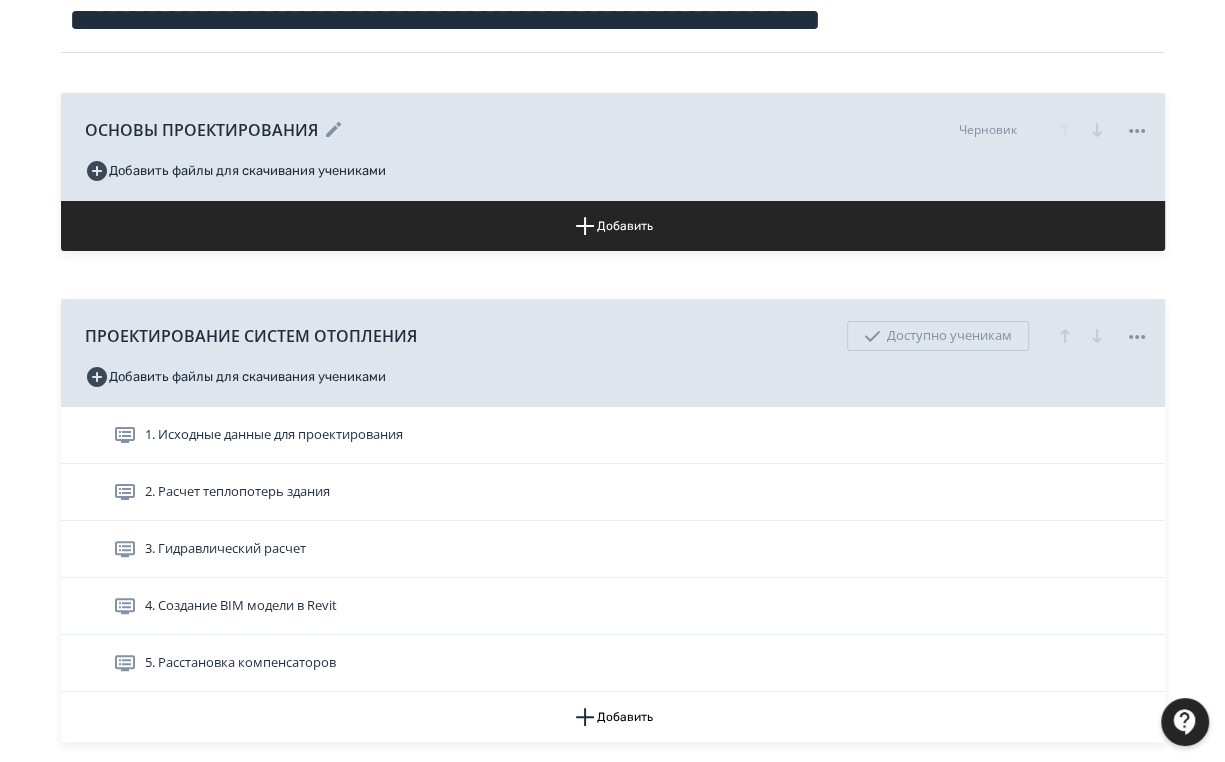 scroll, scrollTop: 173, scrollLeft: 0, axis: vertical 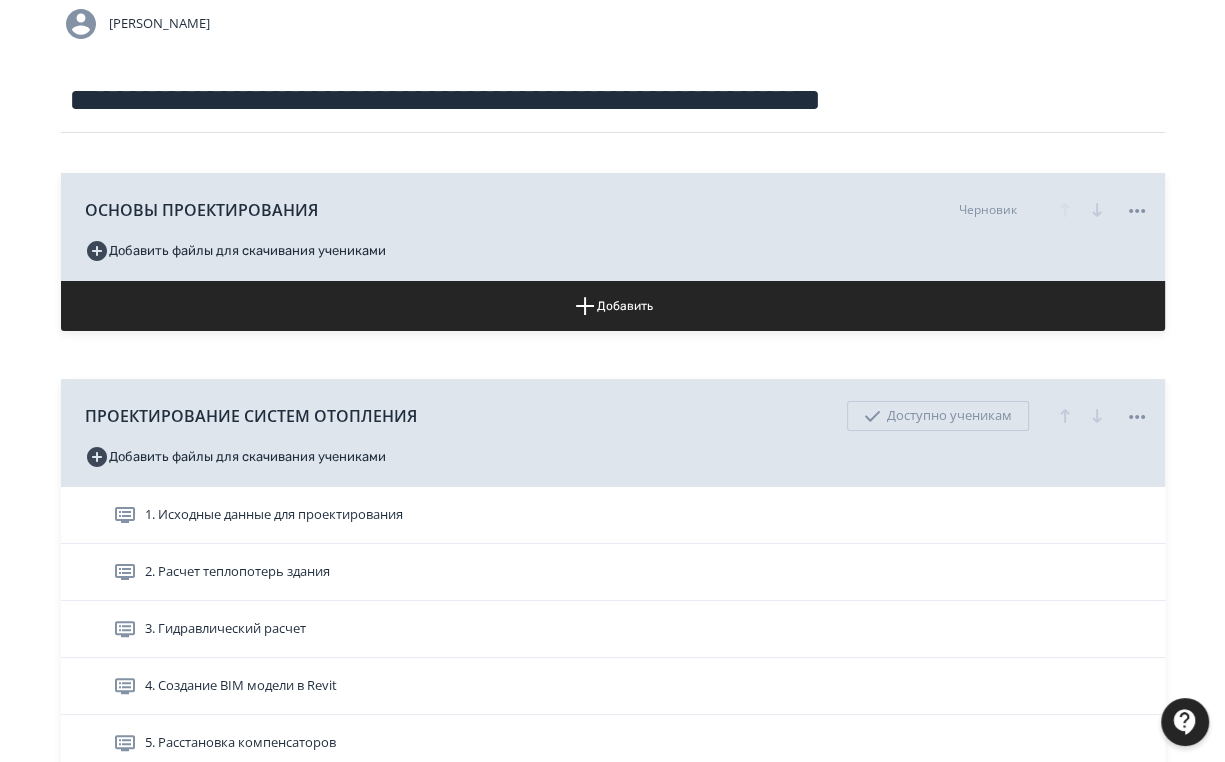 click on "ОСНОВЫ ПРОЕКТИРОВАНИЯ Черновик Добавить файлы для скачивания учениками Добавить ПРОЕКТИРОВАНИЕ СИСТЕМ ОТОПЛЕНИЯ   Доступно ученикам Добавить файлы для скачивания учениками 1. Исходные данные для проектирования 2. Расчет теплопотерь здания 3. Гидравлический расчет 4. Создание BIM модели в Revit 5. Расстановка компенсаторов Добавить ПРОЕКТИРОВАНИЕ СИСТЕМ ВЕНТИЛЯЦИИ И ДЫМОУДАЛЕНИЯ Черновик Добавить файлы для скачивания учениками Добавить РАБОТА С ПРОГРАММНЫМ ОБЕСПЕЧЕНИЕМ Черновик Добавить файлы для скачивания учениками Добавить" at bounding box center (613, 703) 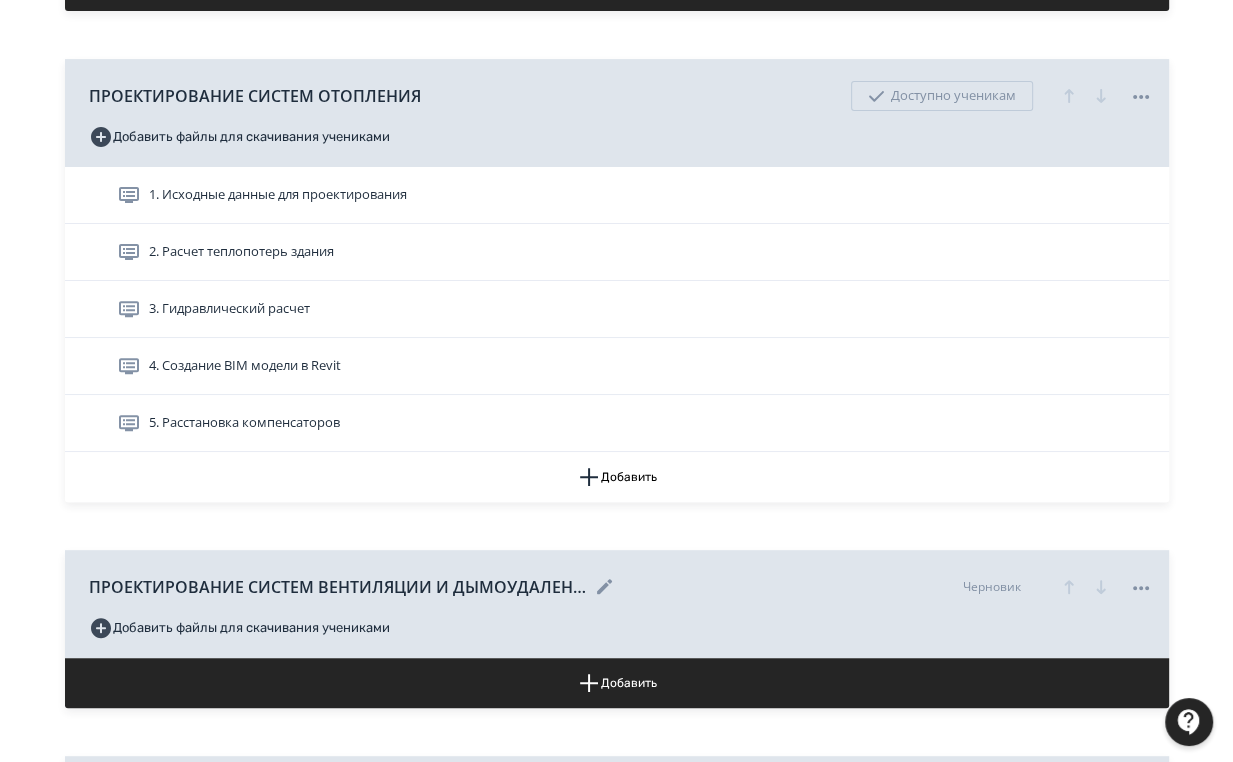 scroll, scrollTop: 0, scrollLeft: 0, axis: both 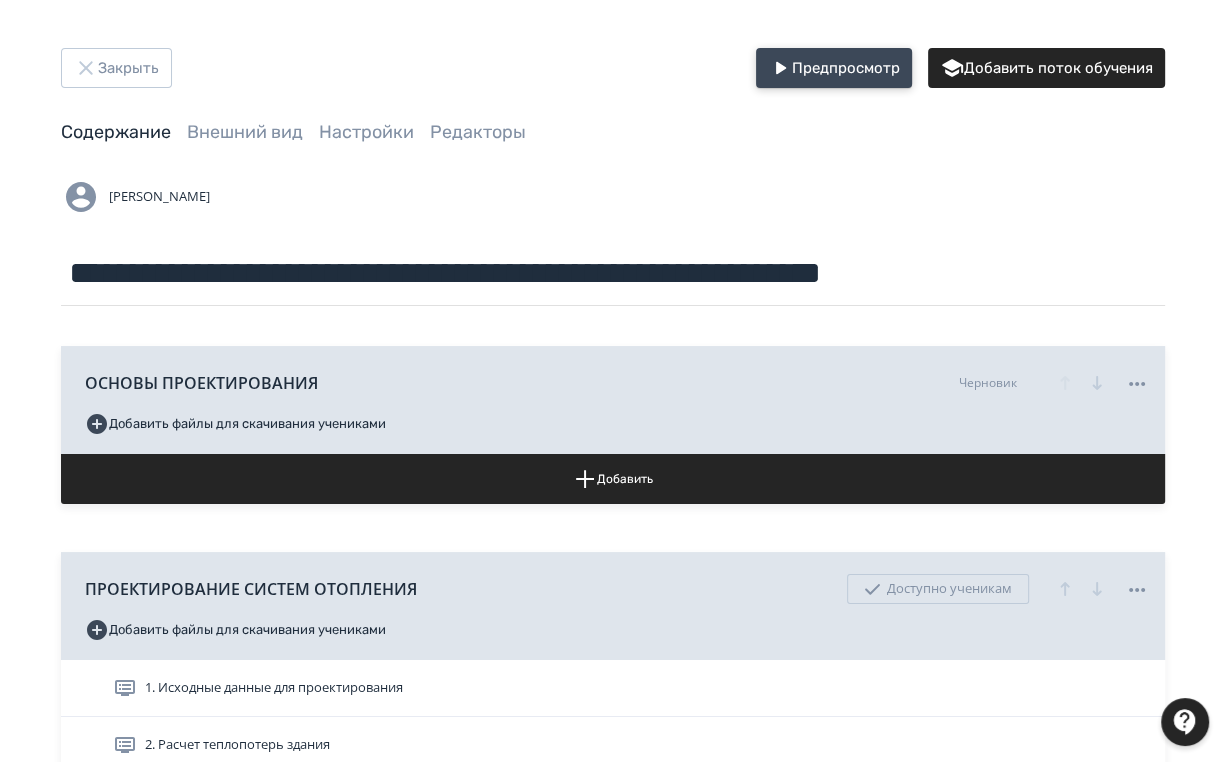 click on "Предпросмотр" at bounding box center (834, 68) 